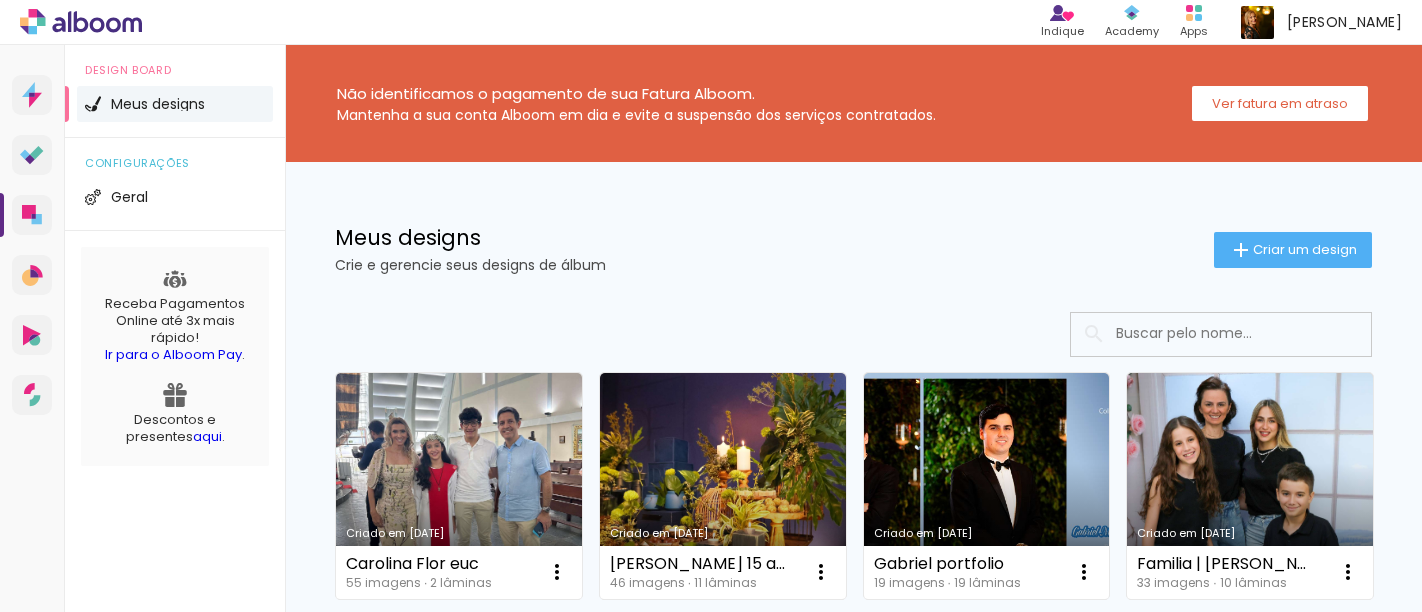 scroll, scrollTop: 0, scrollLeft: 0, axis: both 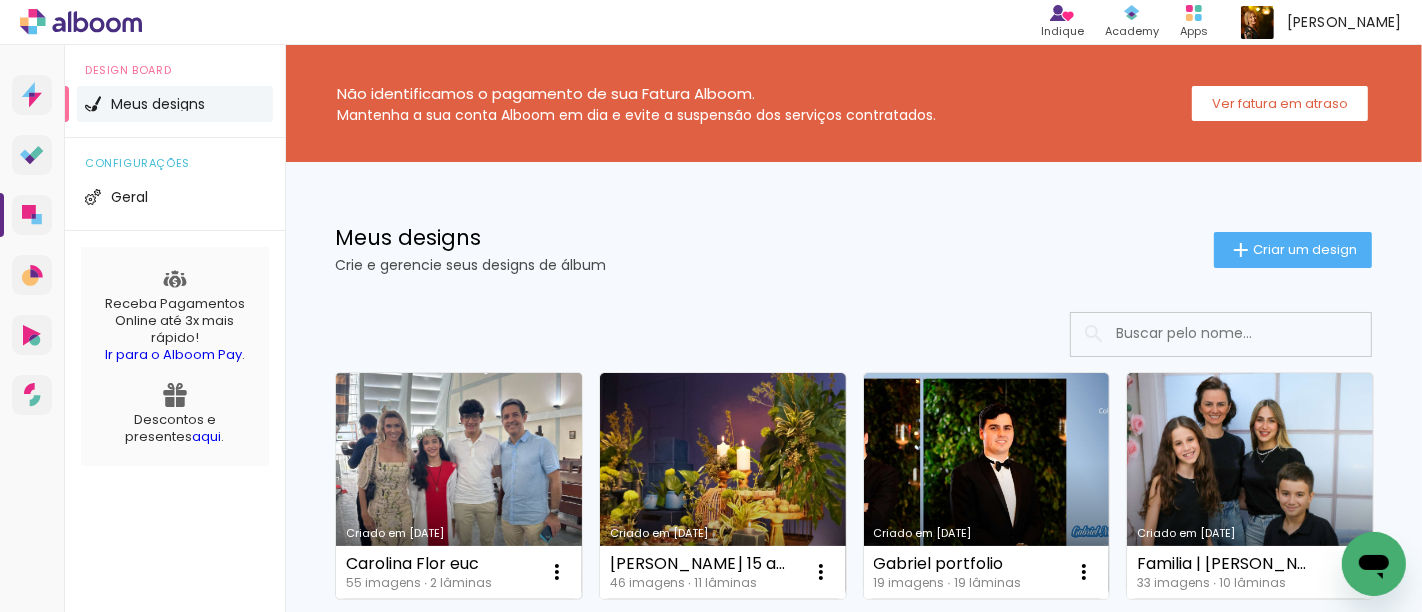 click on "Criado em [DATE]" at bounding box center [459, 486] 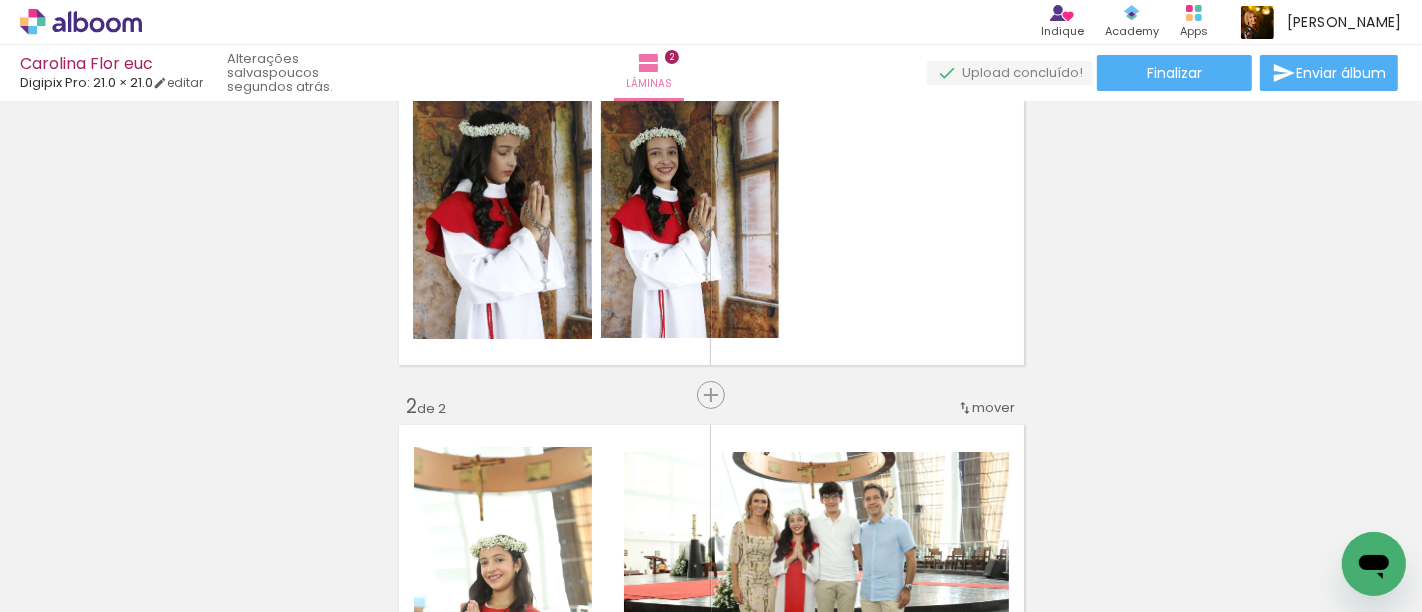 scroll, scrollTop: 222, scrollLeft: 0, axis: vertical 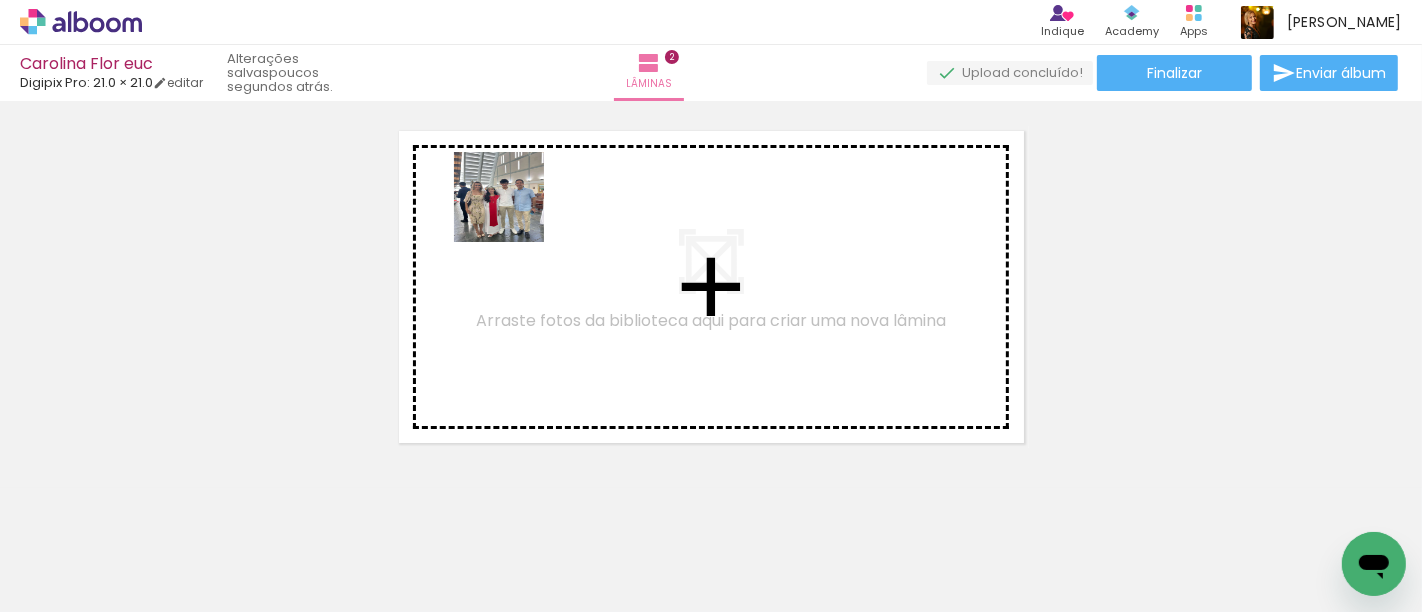 drag, startPoint x: 433, startPoint y: 482, endPoint x: 514, endPoint y: 212, distance: 281.88828 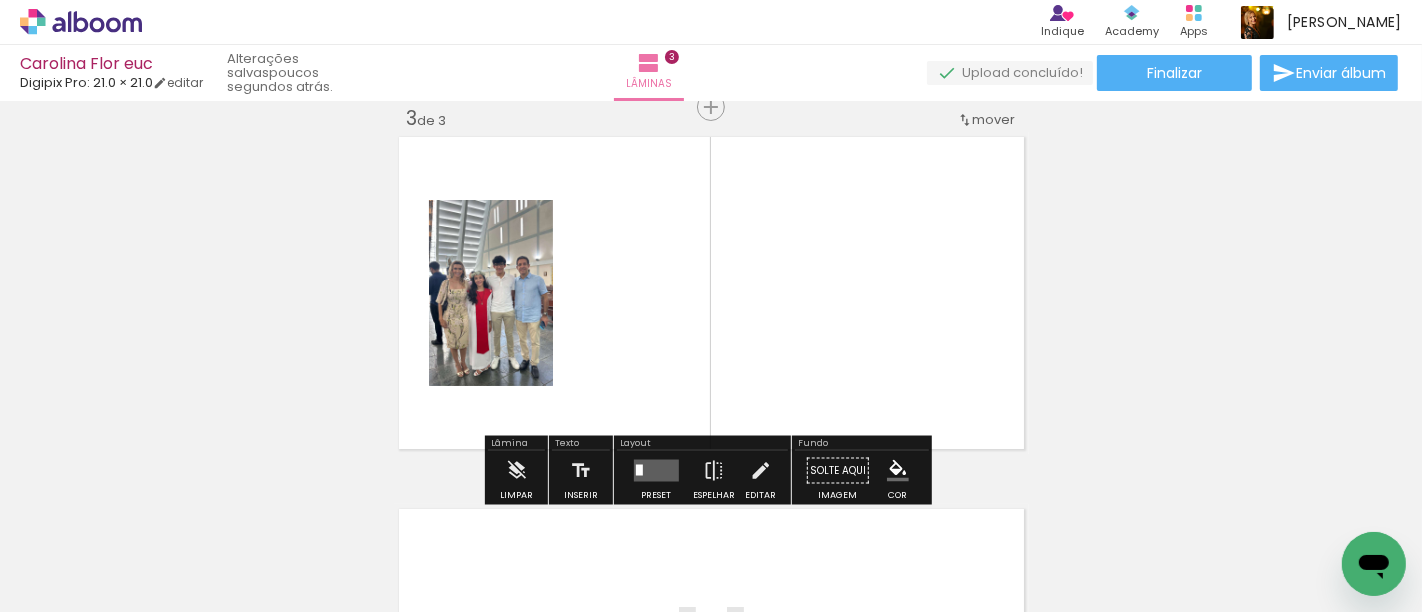 scroll, scrollTop: 769, scrollLeft: 0, axis: vertical 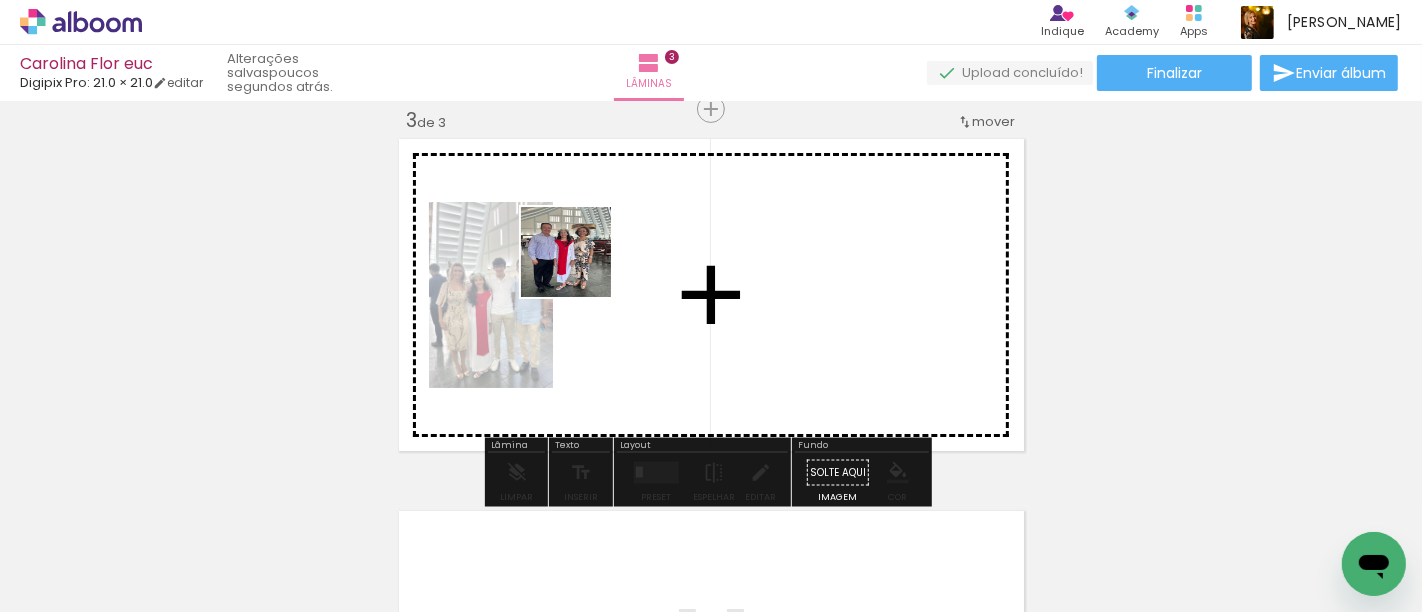drag, startPoint x: 346, startPoint y: 510, endPoint x: 596, endPoint y: 259, distance: 354.2612 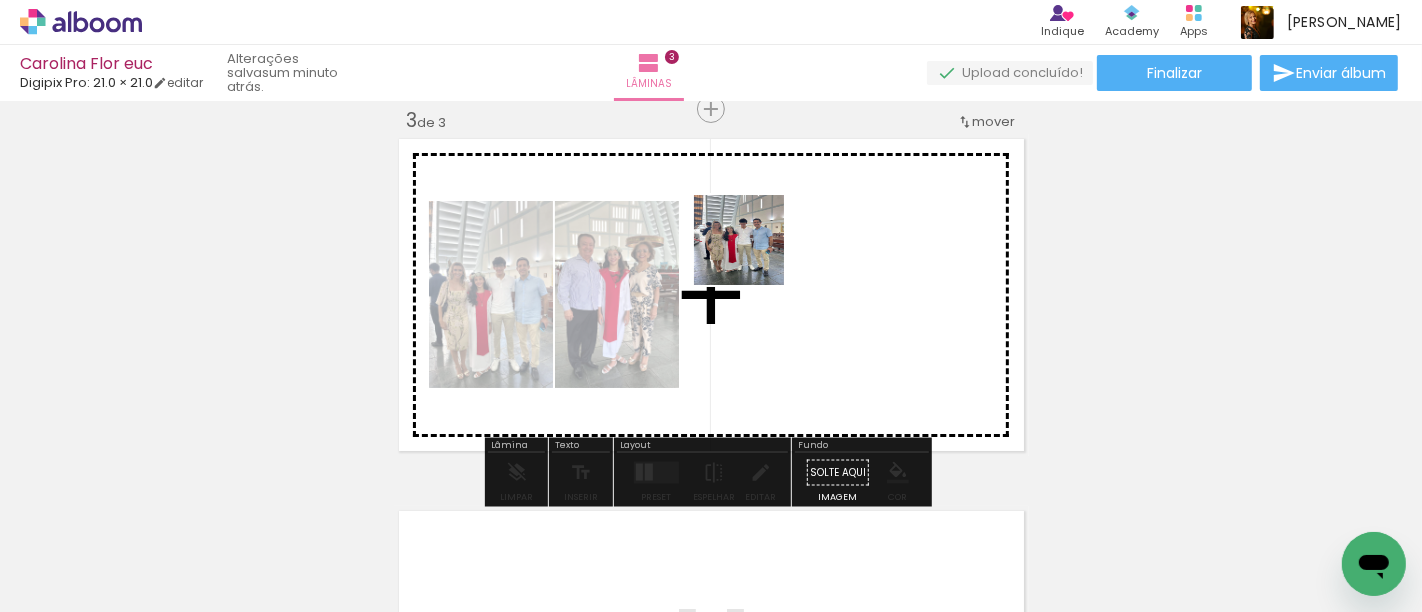 drag, startPoint x: 191, startPoint y: 555, endPoint x: 754, endPoint y: 255, distance: 637.9412 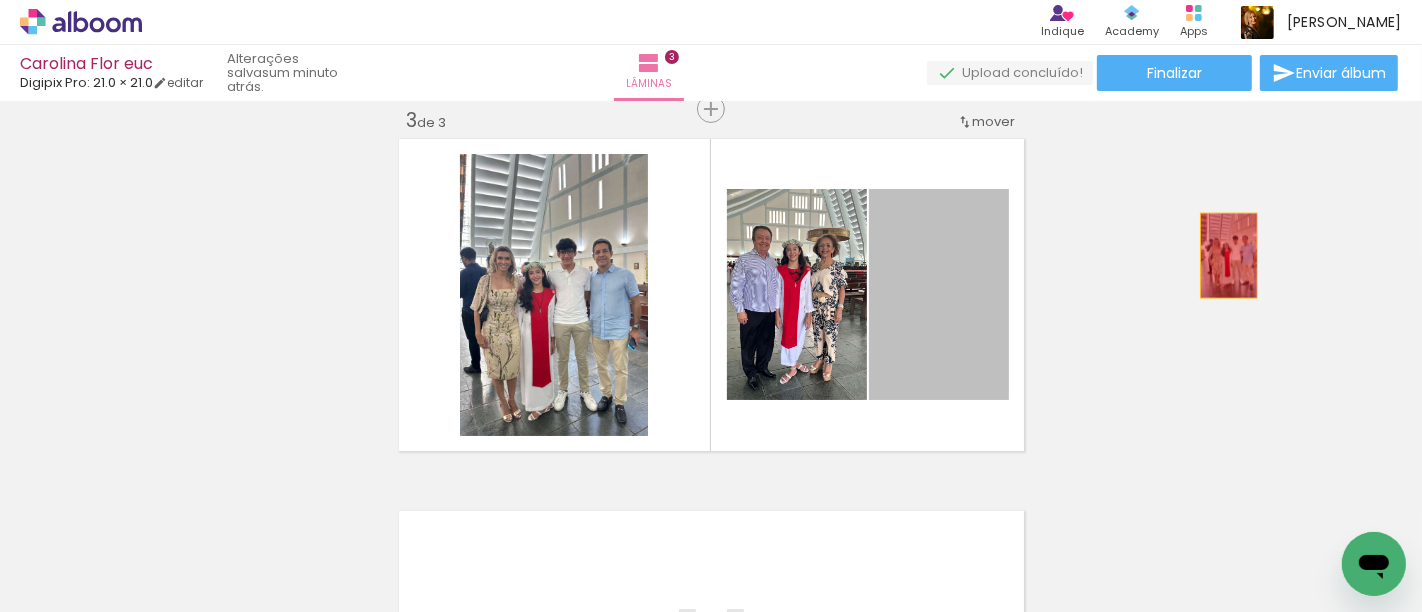 drag, startPoint x: 918, startPoint y: 310, endPoint x: 1220, endPoint y: 254, distance: 307.14816 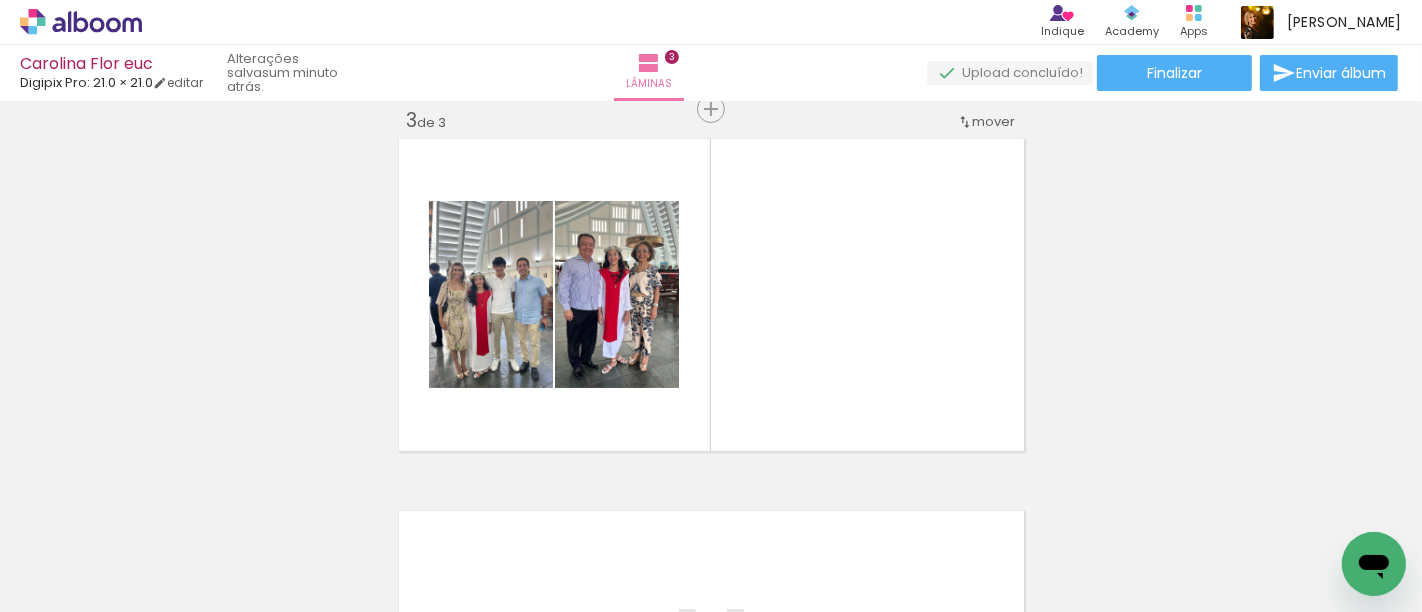 click at bounding box center [156, 504] 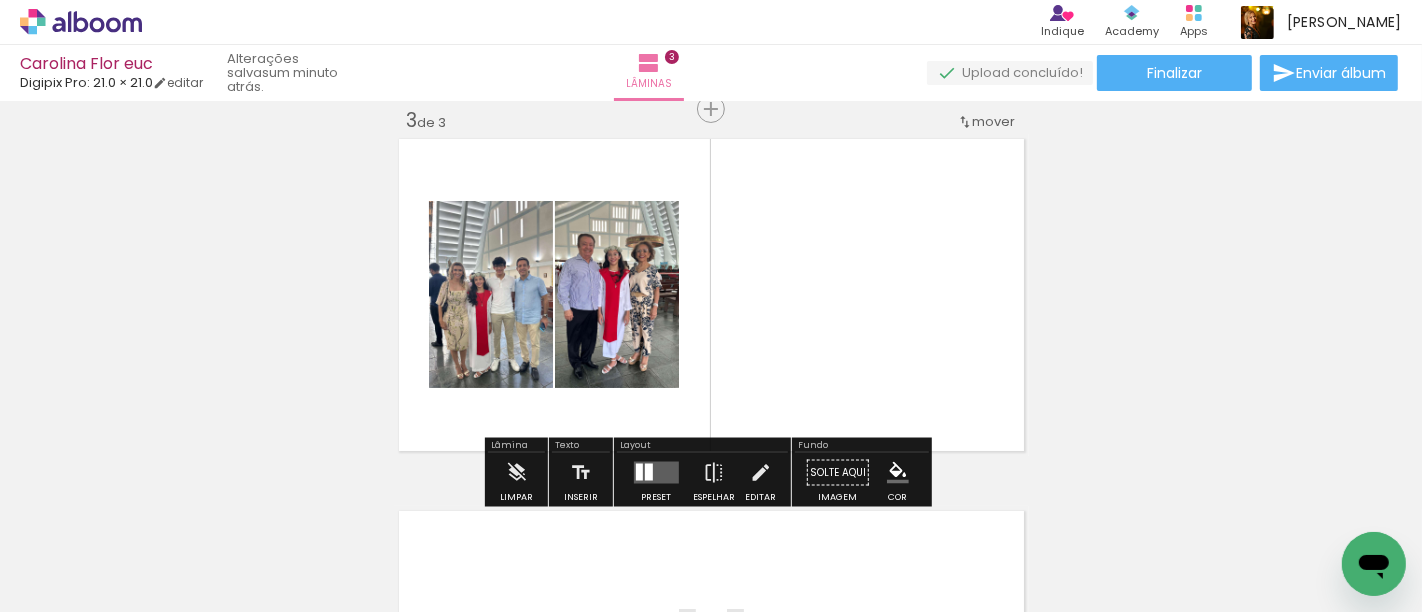 click at bounding box center (156, 504) 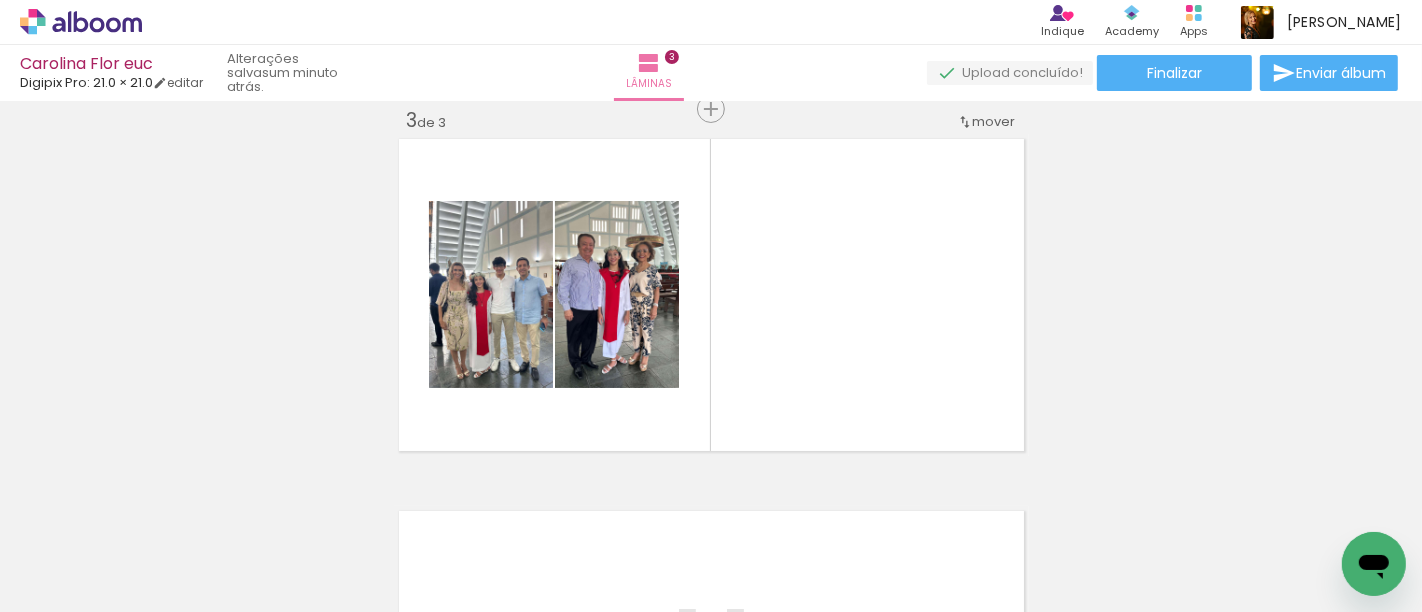 scroll, scrollTop: 0, scrollLeft: 561, axis: horizontal 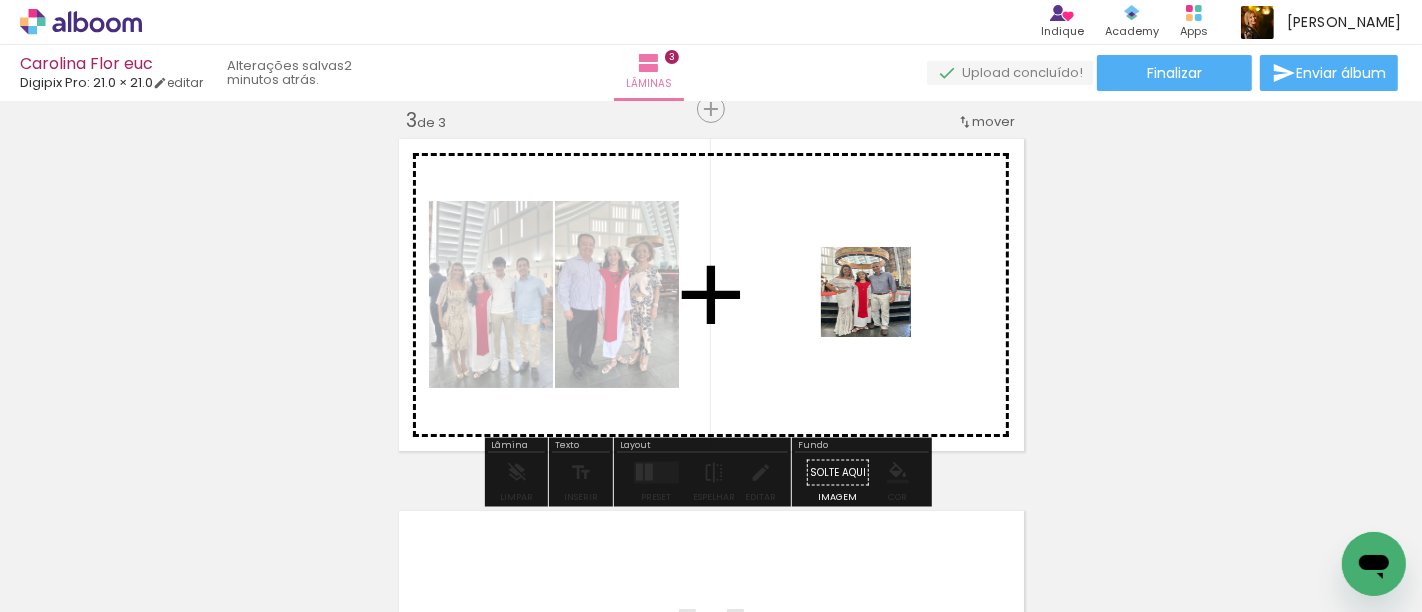 drag, startPoint x: 871, startPoint y: 520, endPoint x: 881, endPoint y: 307, distance: 213.23462 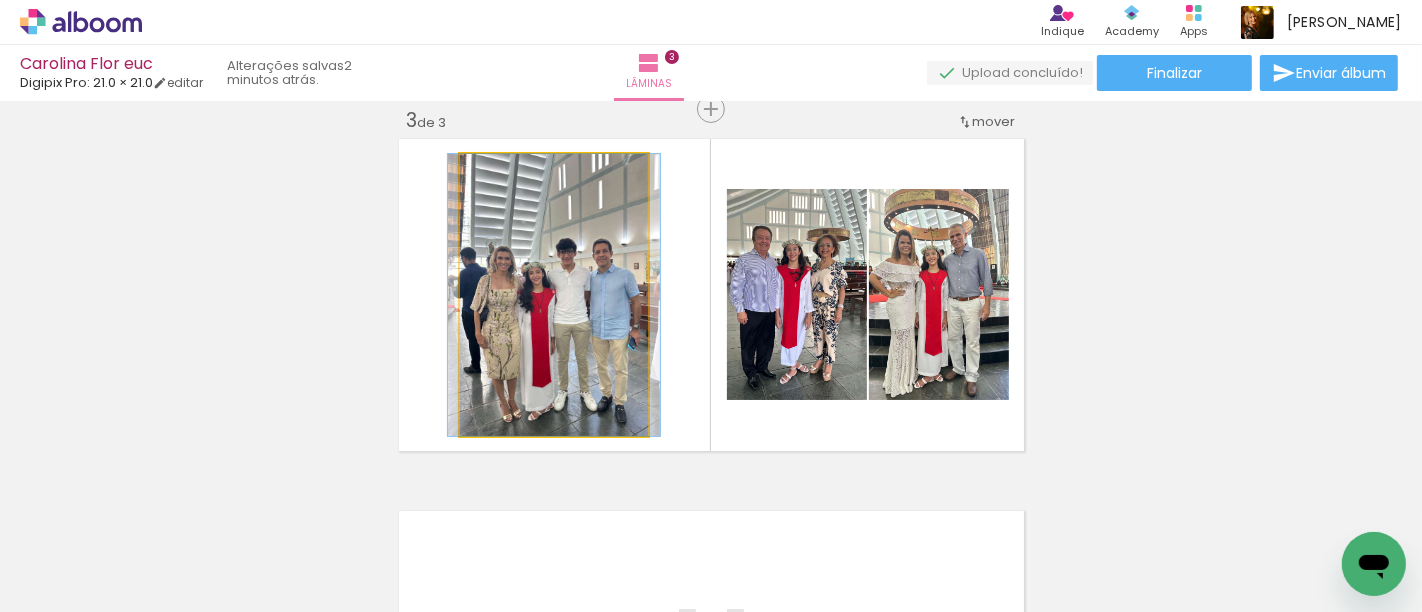 click 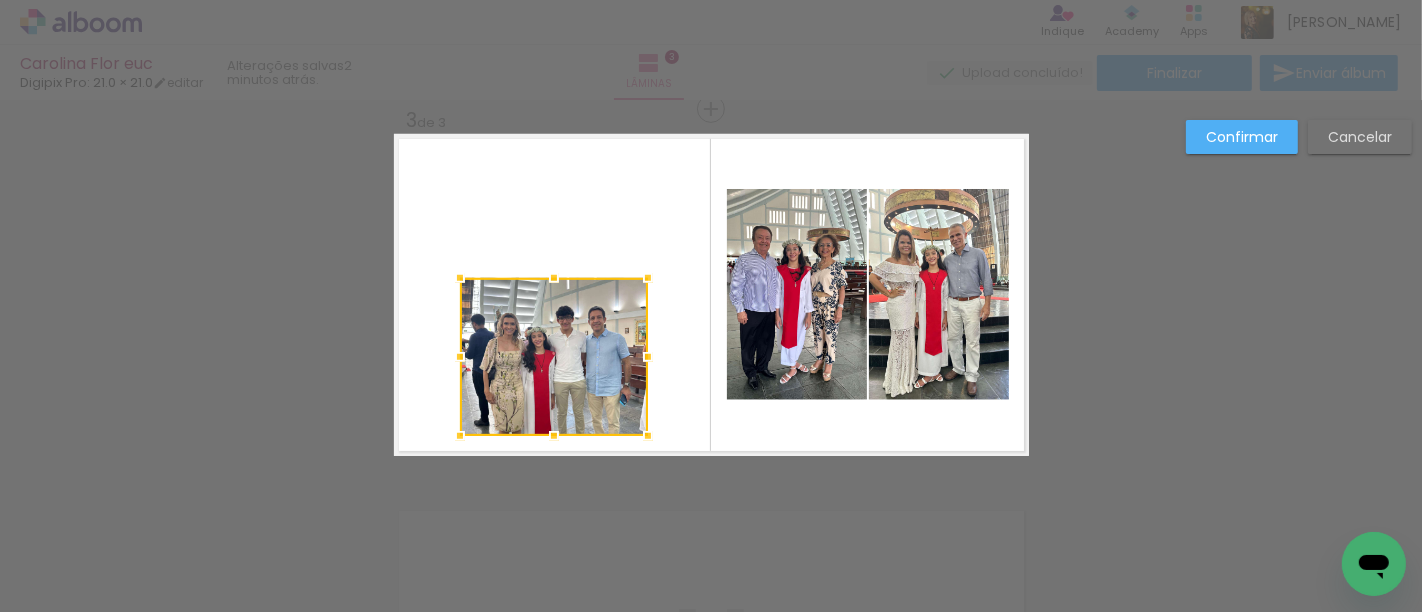 drag, startPoint x: 548, startPoint y: 162, endPoint x: 563, endPoint y: 285, distance: 123.911255 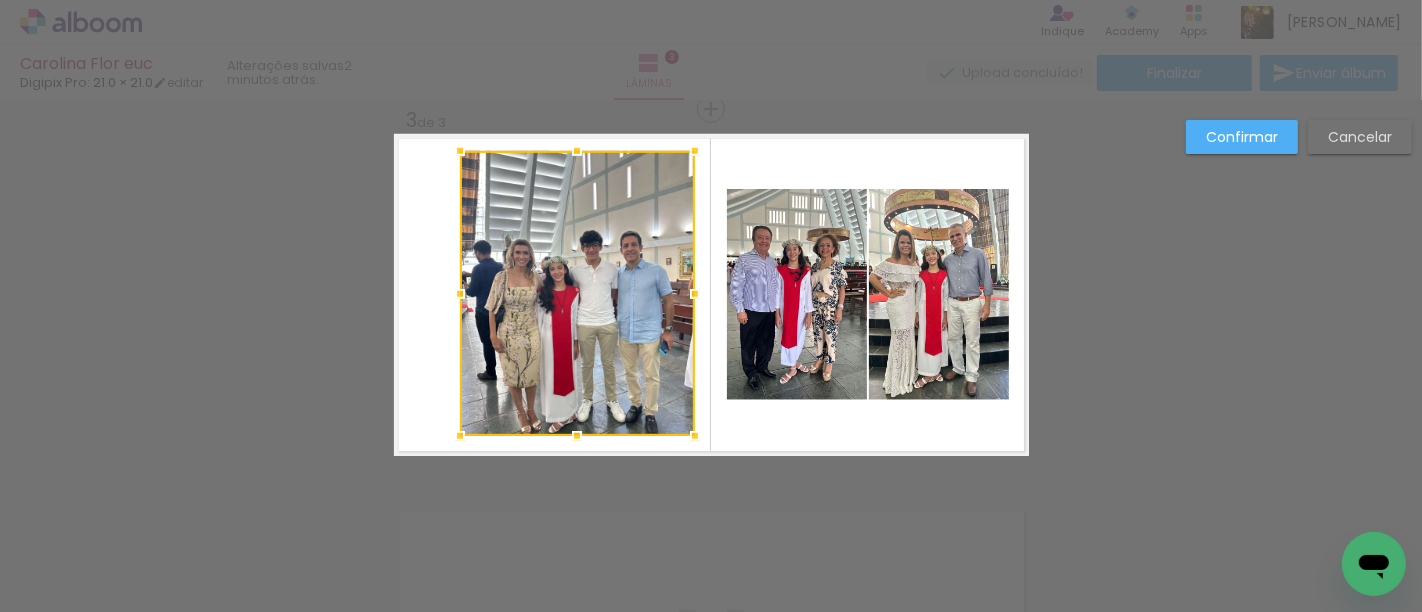 drag, startPoint x: 636, startPoint y: 273, endPoint x: 682, endPoint y: 147, distance: 134.13426 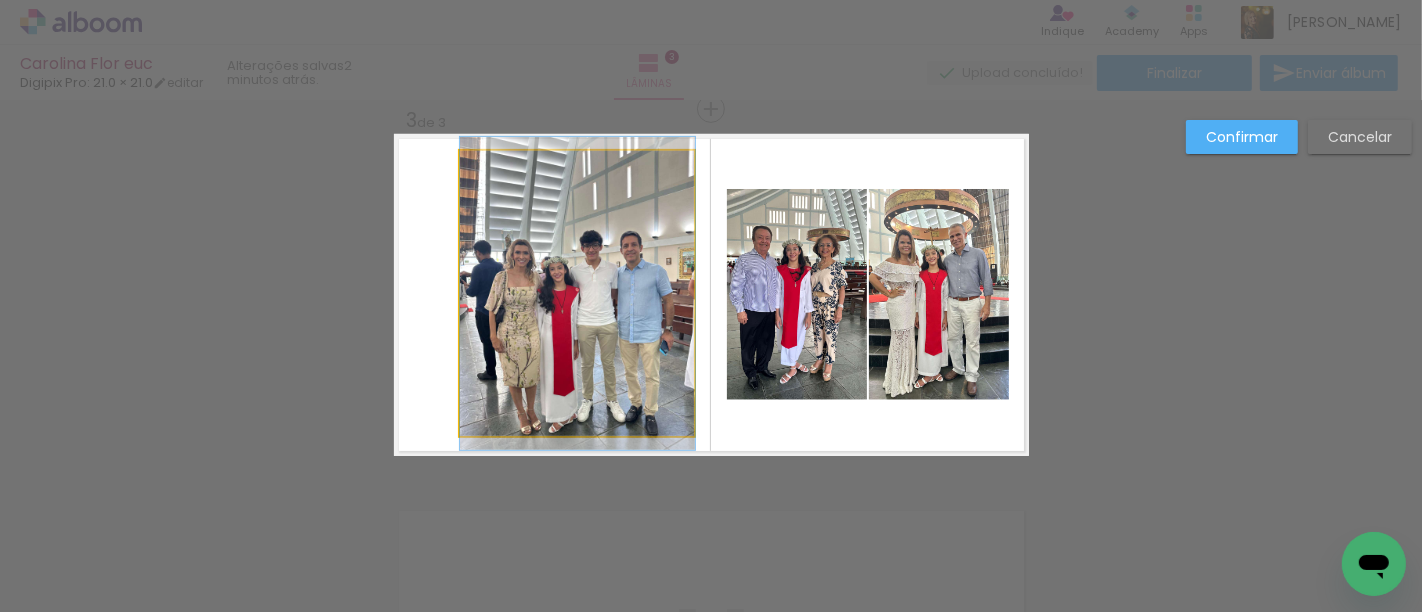 click 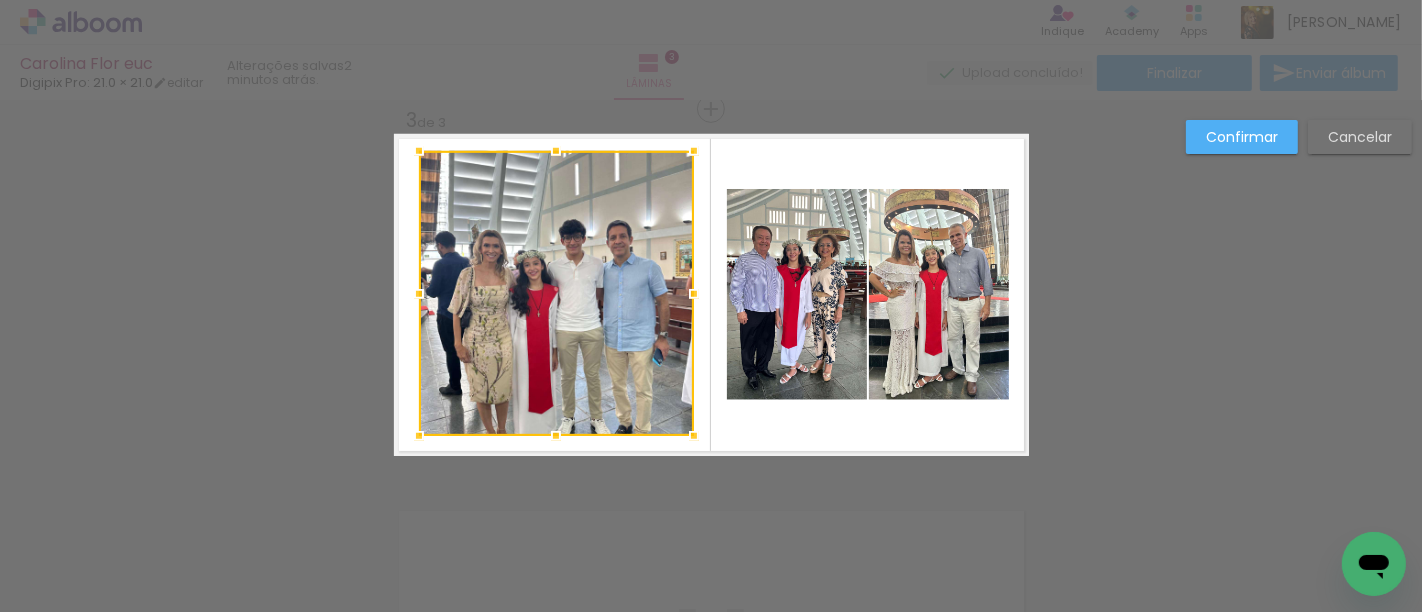 drag, startPoint x: 452, startPoint y: 297, endPoint x: 411, endPoint y: 299, distance: 41.04875 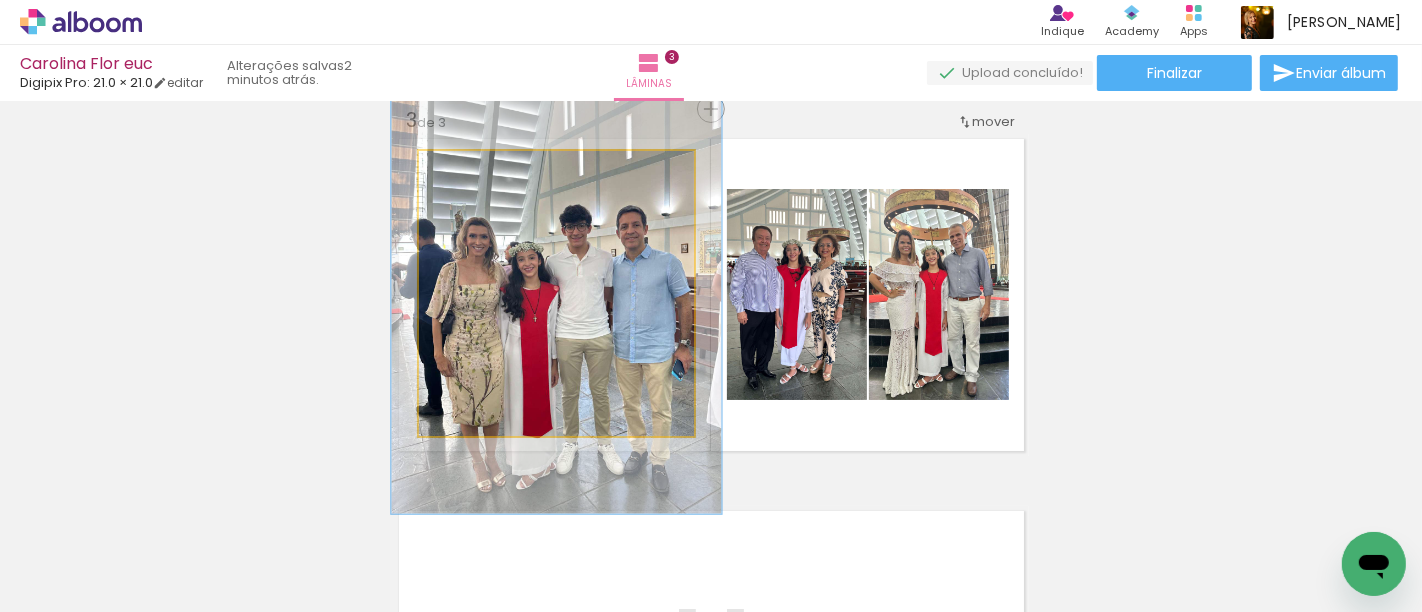 drag, startPoint x: 465, startPoint y: 161, endPoint x: 479, endPoint y: 161, distance: 14 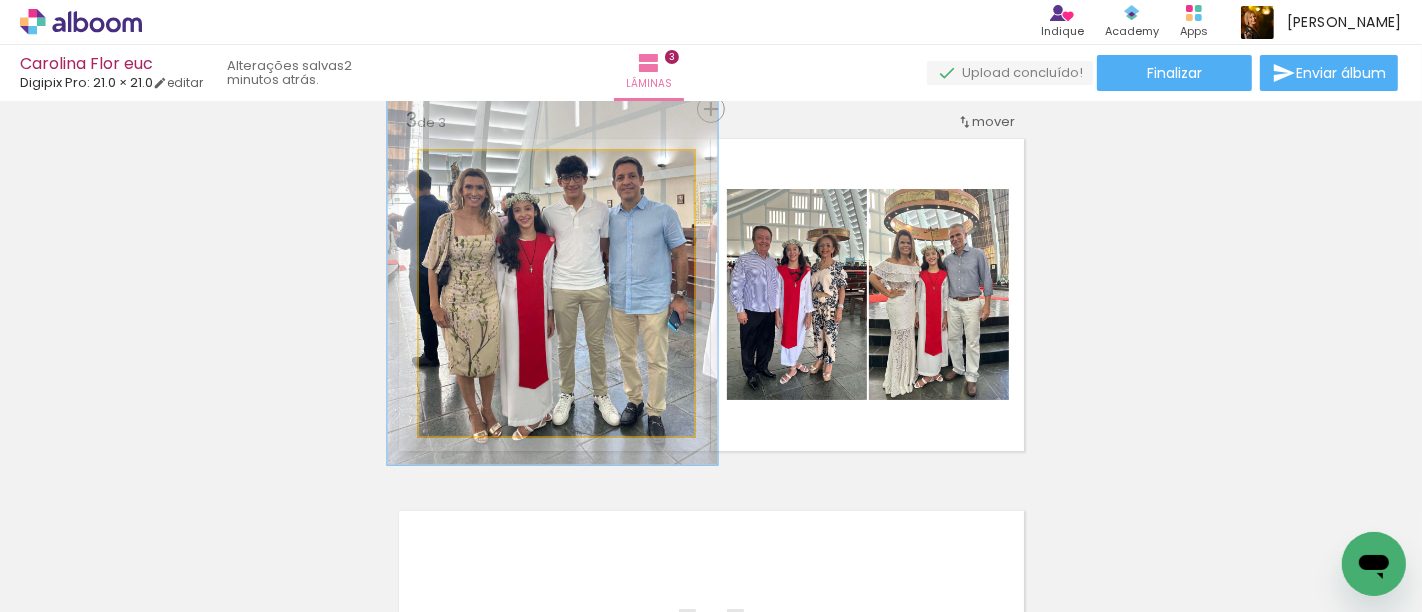 drag, startPoint x: 532, startPoint y: 291, endPoint x: 534, endPoint y: 239, distance: 52.03845 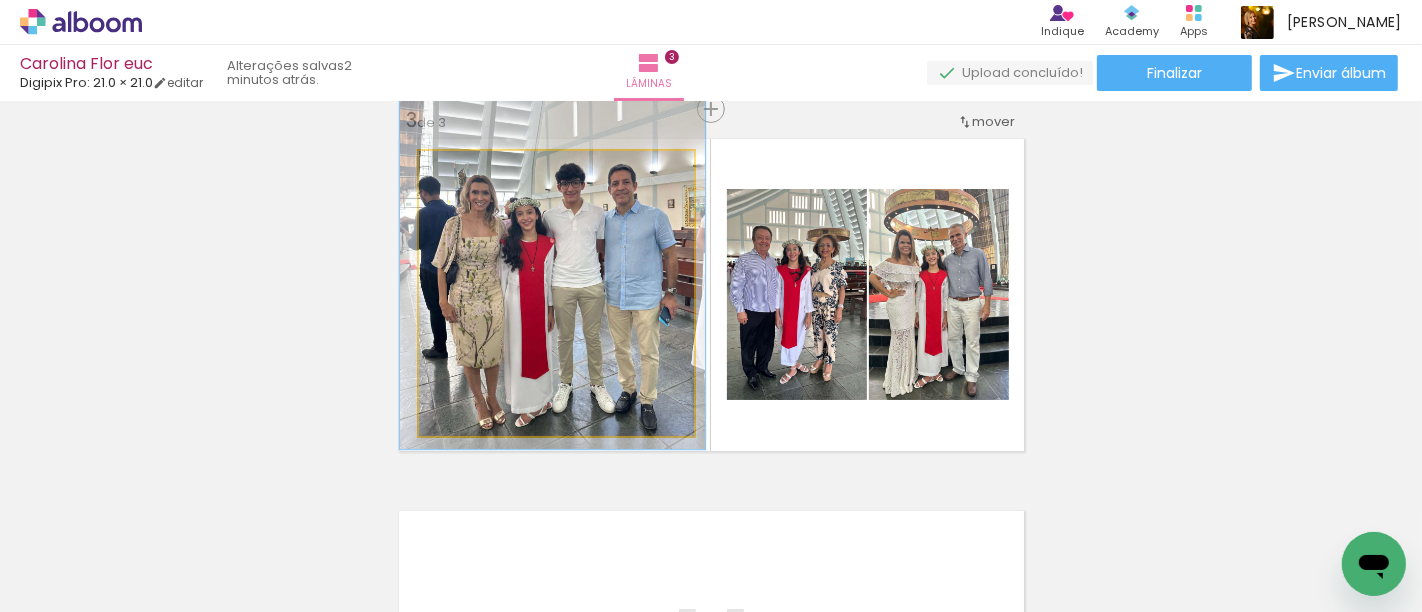 type on "111" 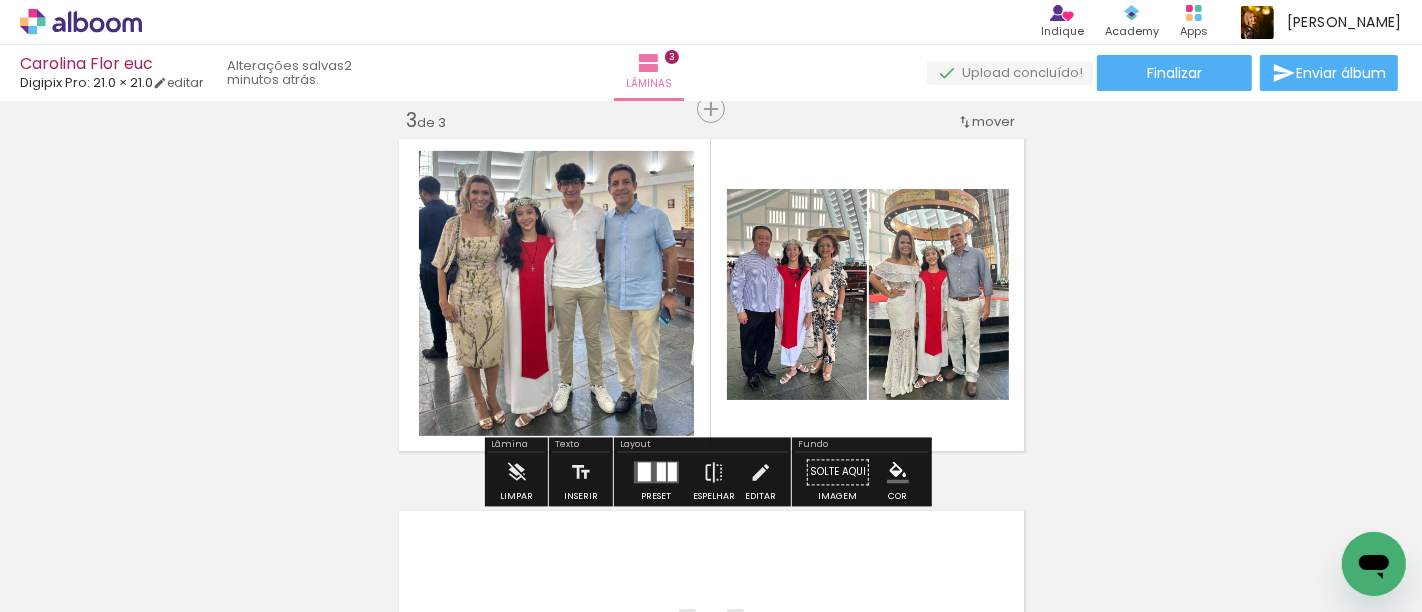 click on "Inserir lâmina 1  de 3  Inserir lâmina 2  de 3  Inserir lâmina 3  de 3" at bounding box center (711, 83) 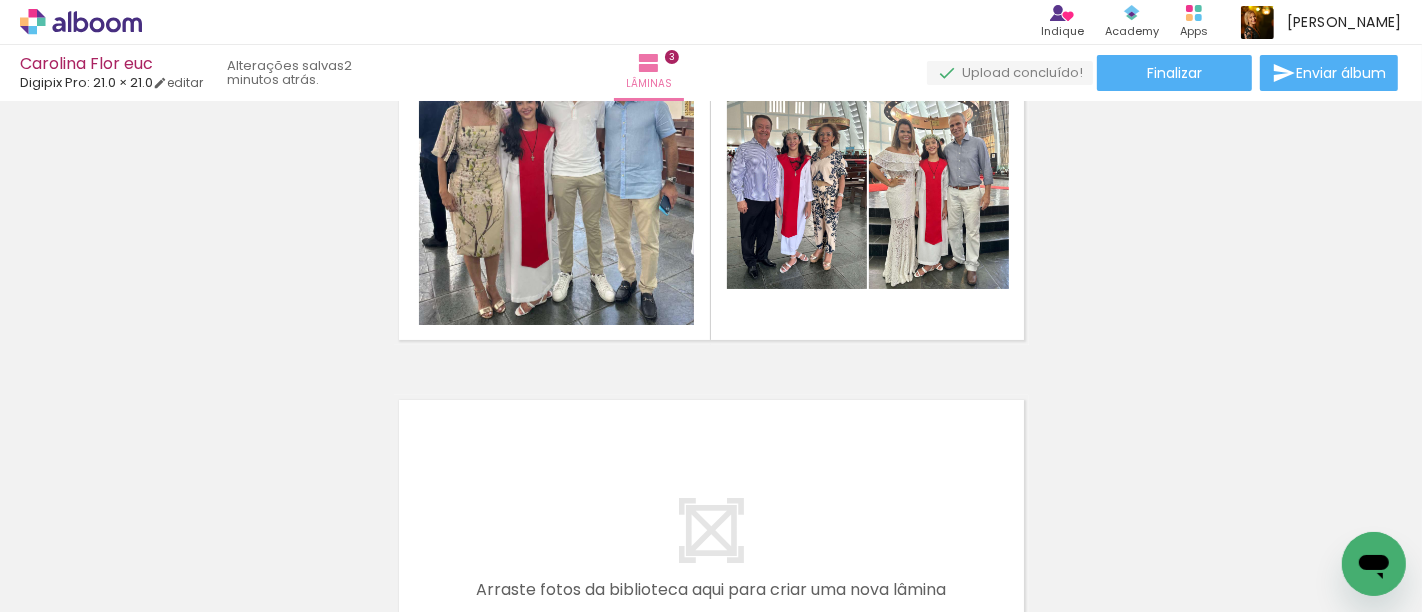 scroll, scrollTop: 991, scrollLeft: 0, axis: vertical 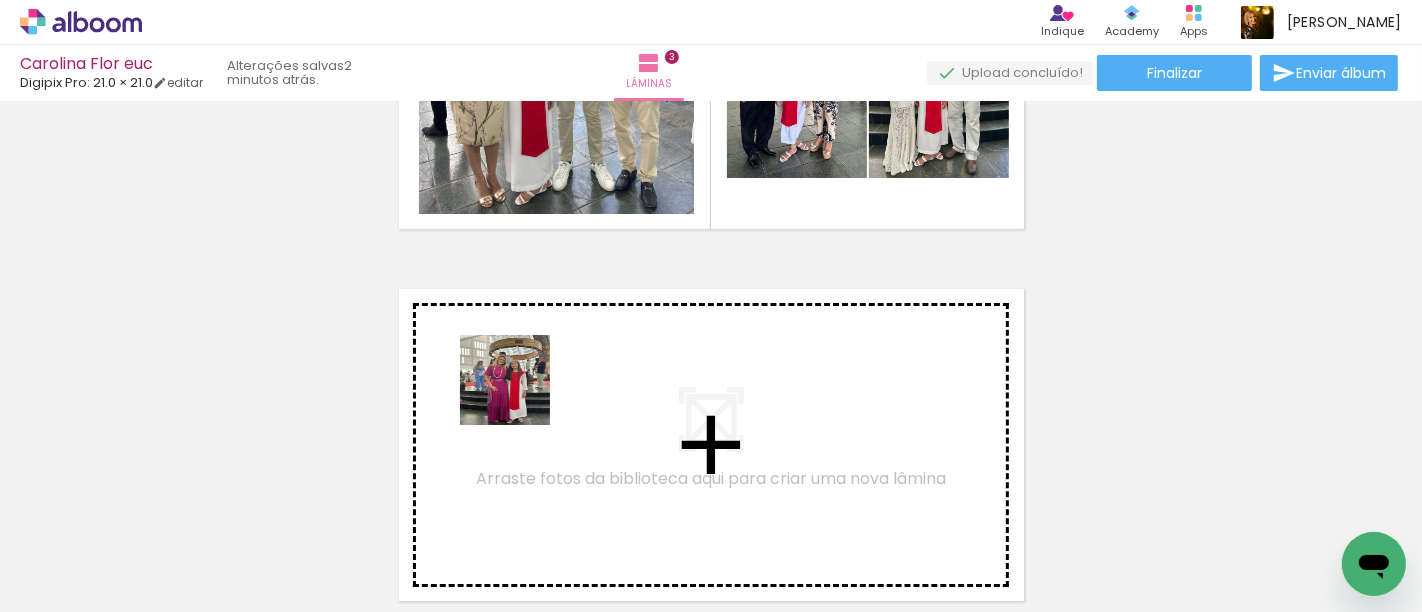 drag, startPoint x: 510, startPoint y: 553, endPoint x: 661, endPoint y: 491, distance: 163.23296 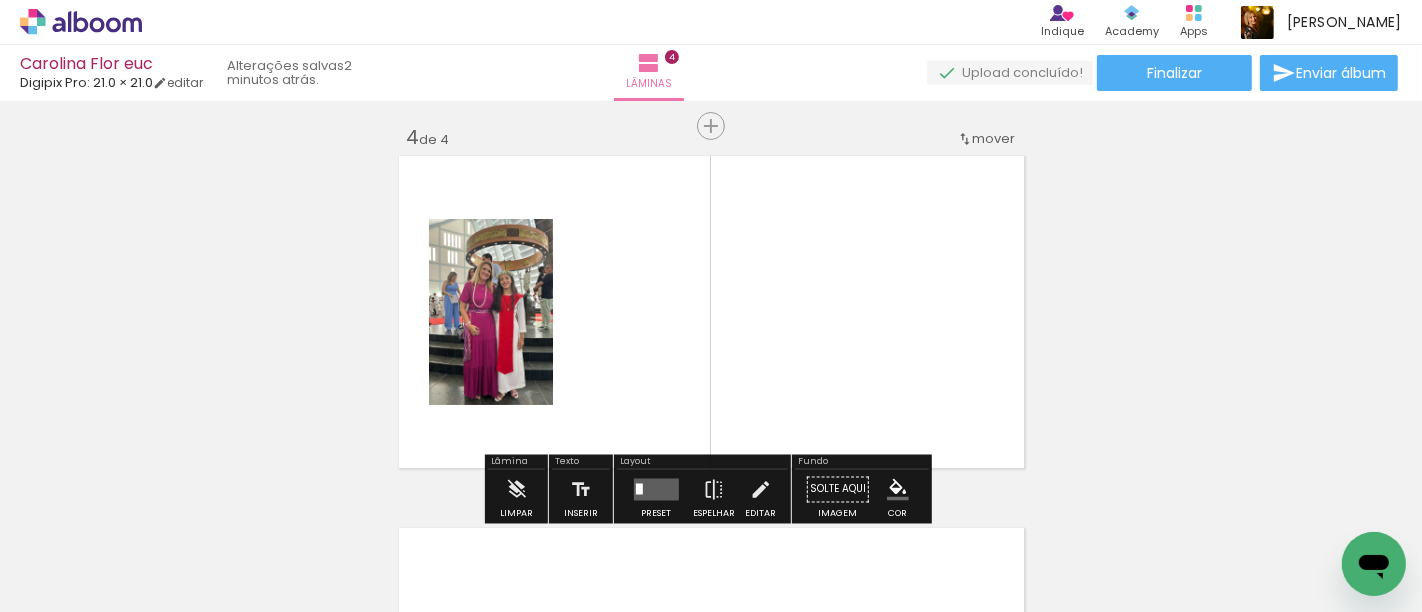scroll, scrollTop: 1141, scrollLeft: 0, axis: vertical 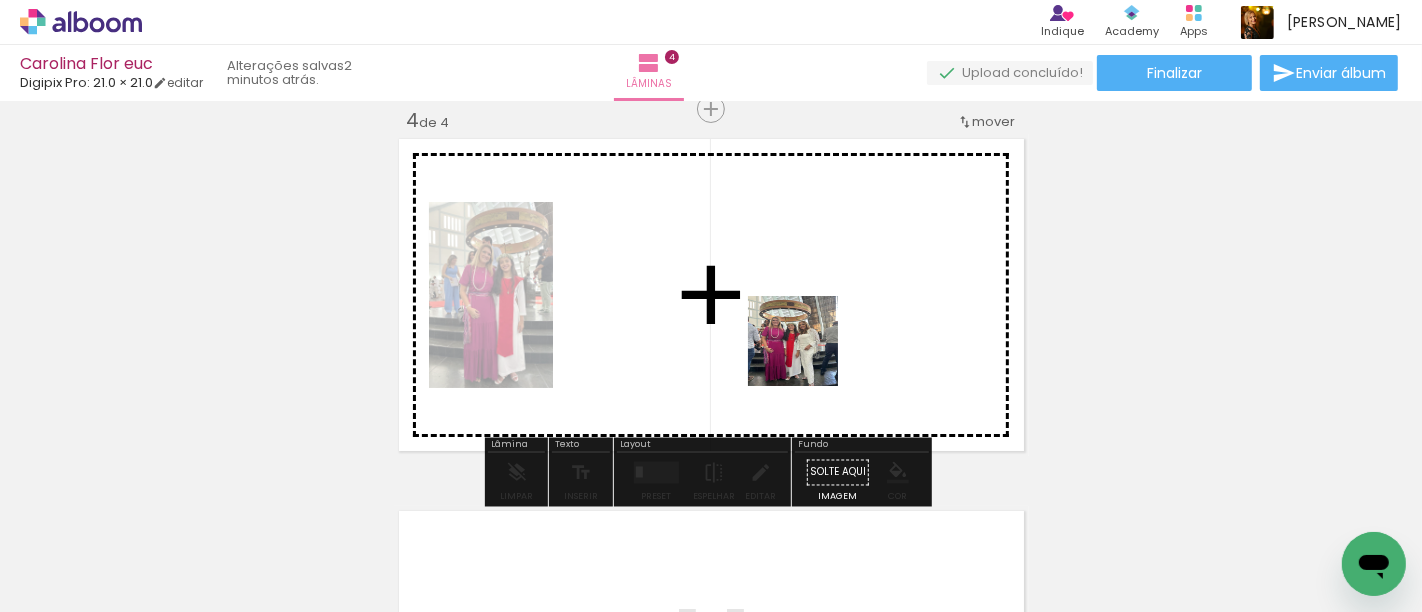 drag, startPoint x: 749, startPoint y: 556, endPoint x: 840, endPoint y: 302, distance: 269.8092 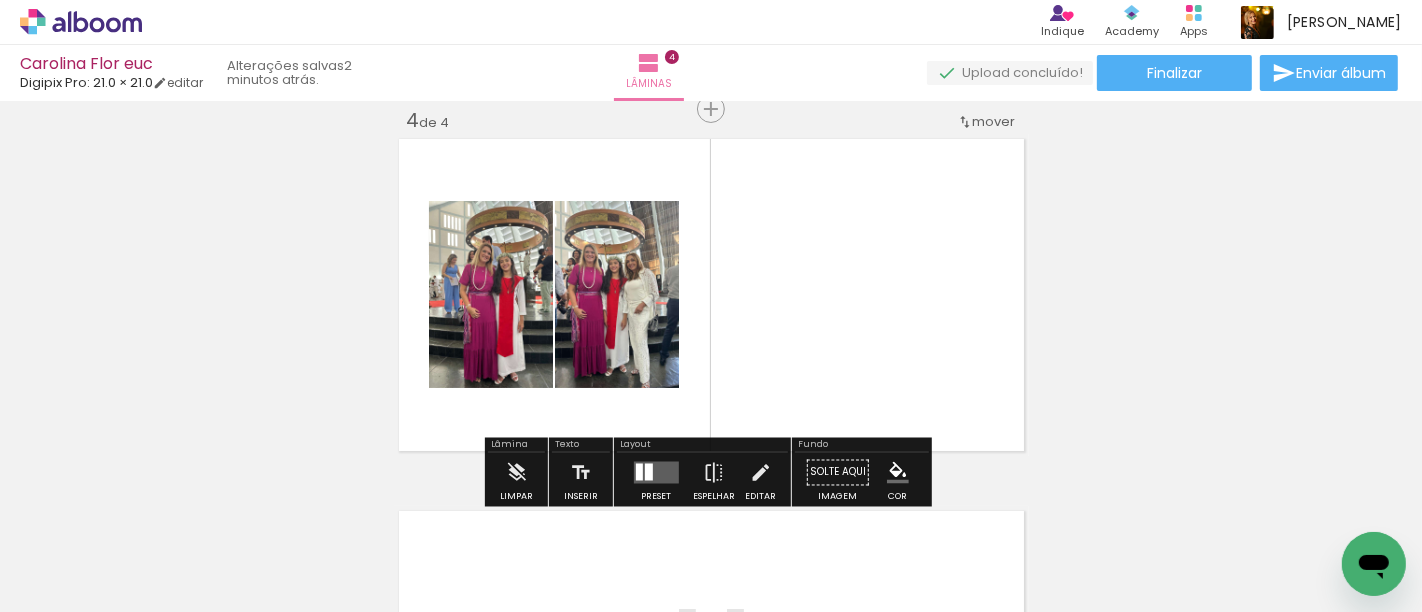 click at bounding box center (2143, 504) 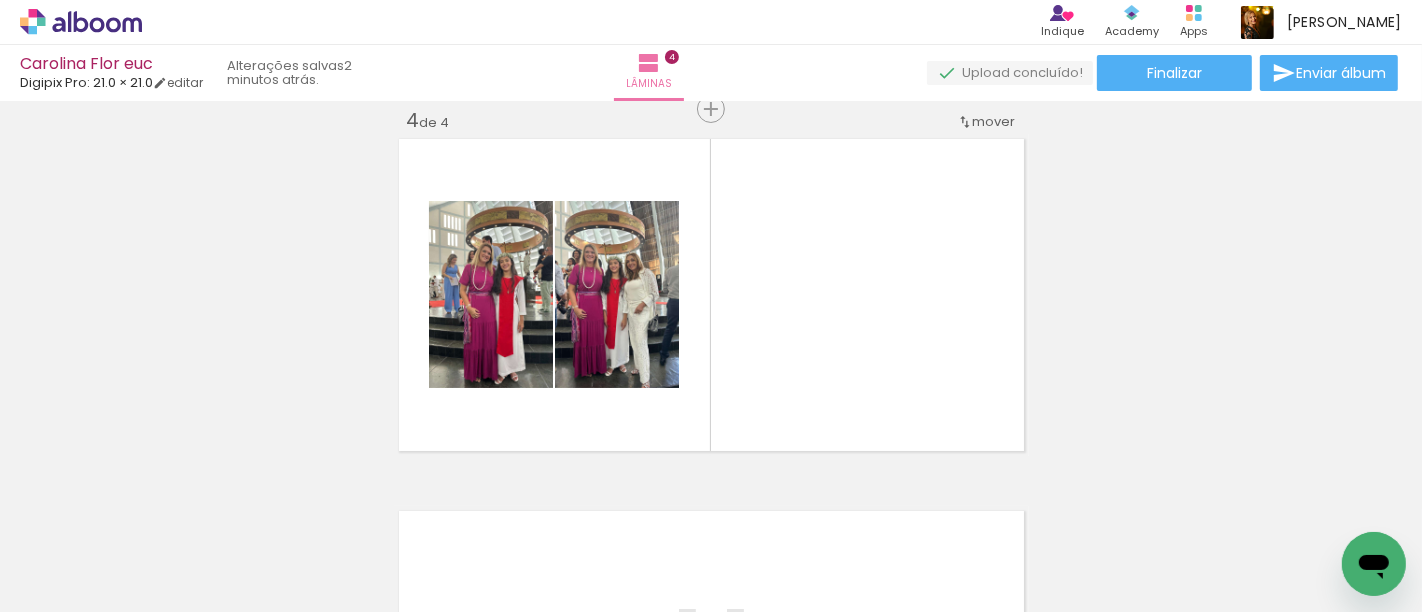 scroll, scrollTop: 0, scrollLeft: 1942, axis: horizontal 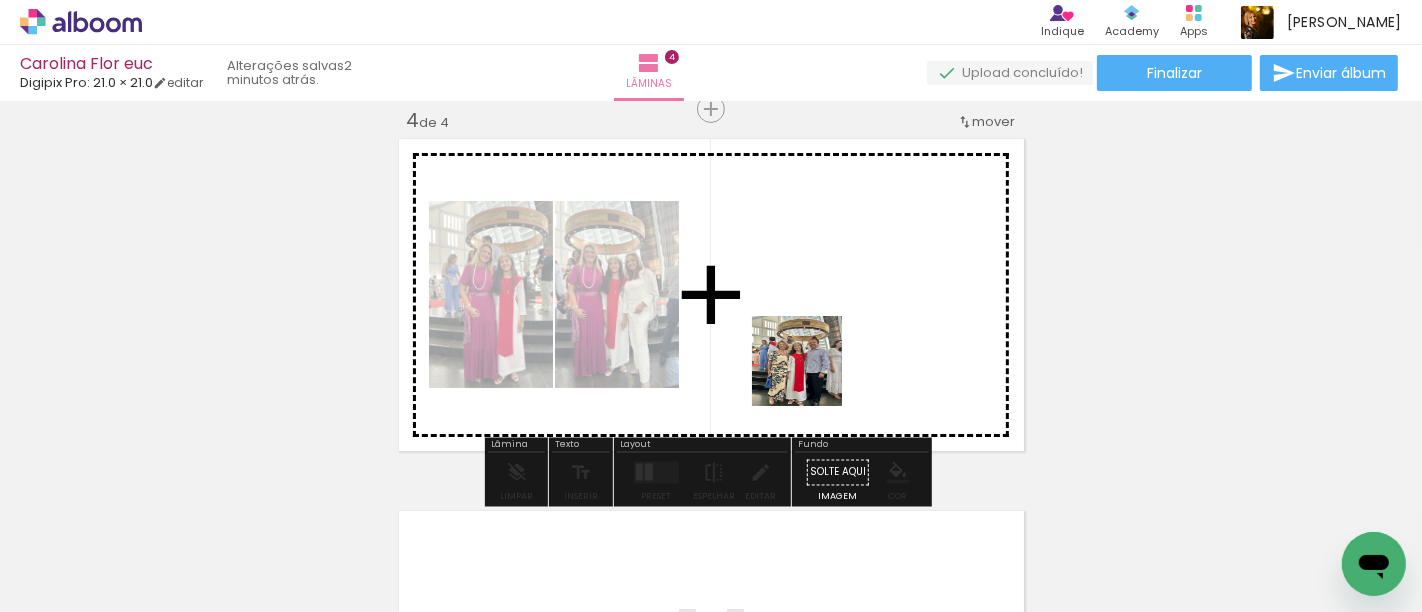 drag, startPoint x: 628, startPoint y: 548, endPoint x: 860, endPoint y: 327, distance: 320.4138 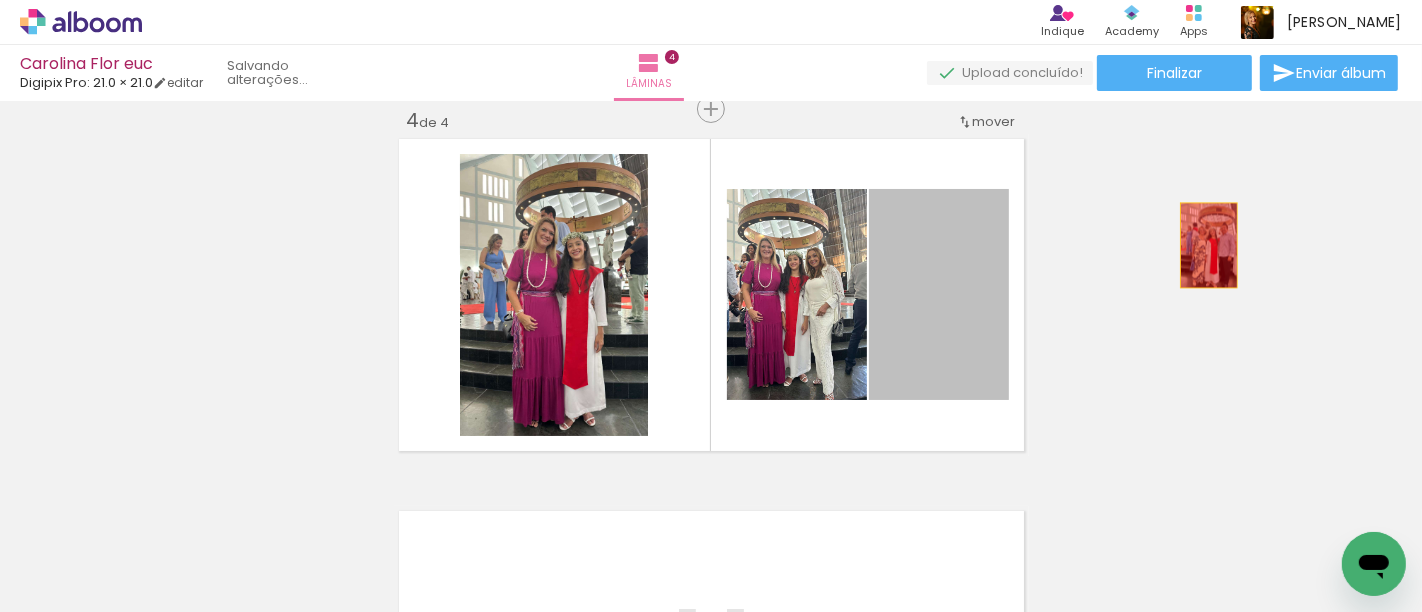 drag, startPoint x: 908, startPoint y: 311, endPoint x: 1200, endPoint y: 245, distance: 299.366 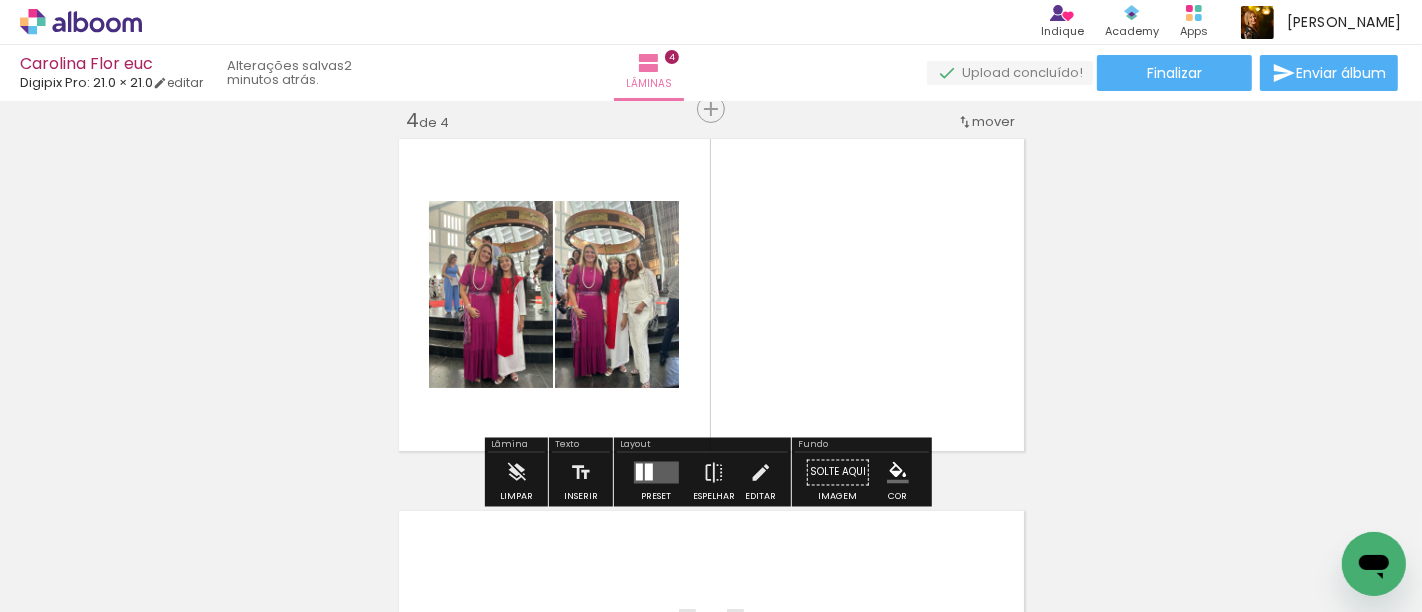 click at bounding box center (1686, 504) 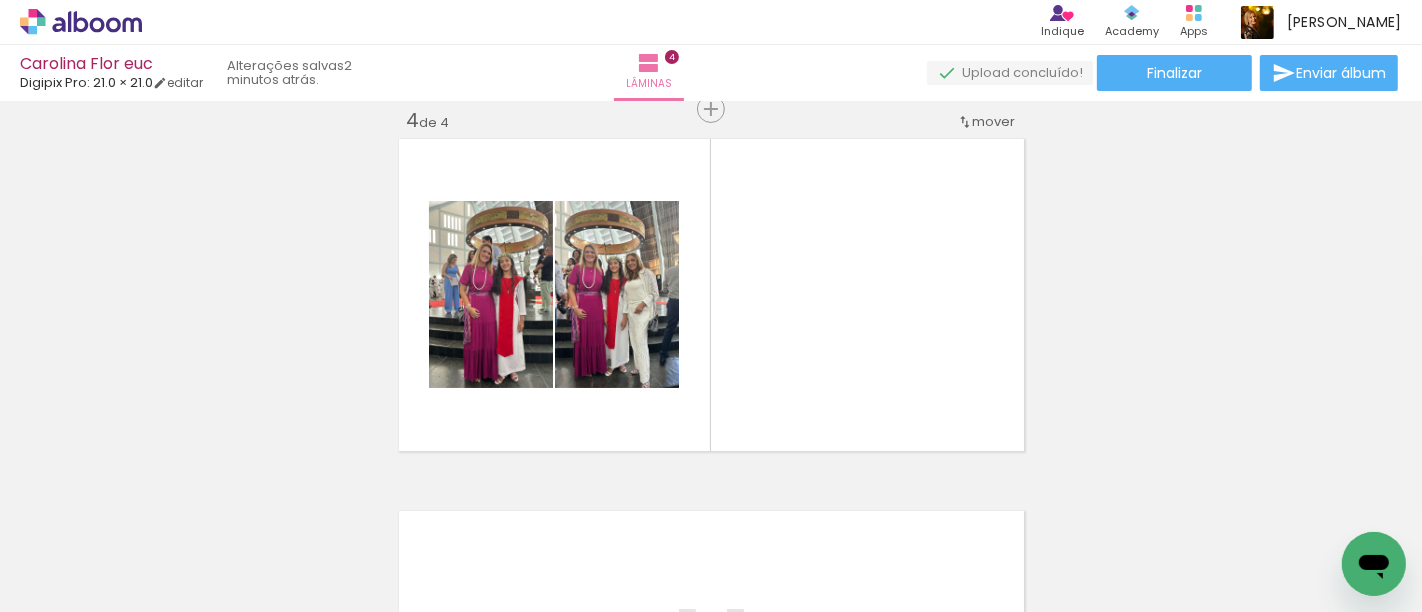 scroll, scrollTop: 0, scrollLeft: 3899, axis: horizontal 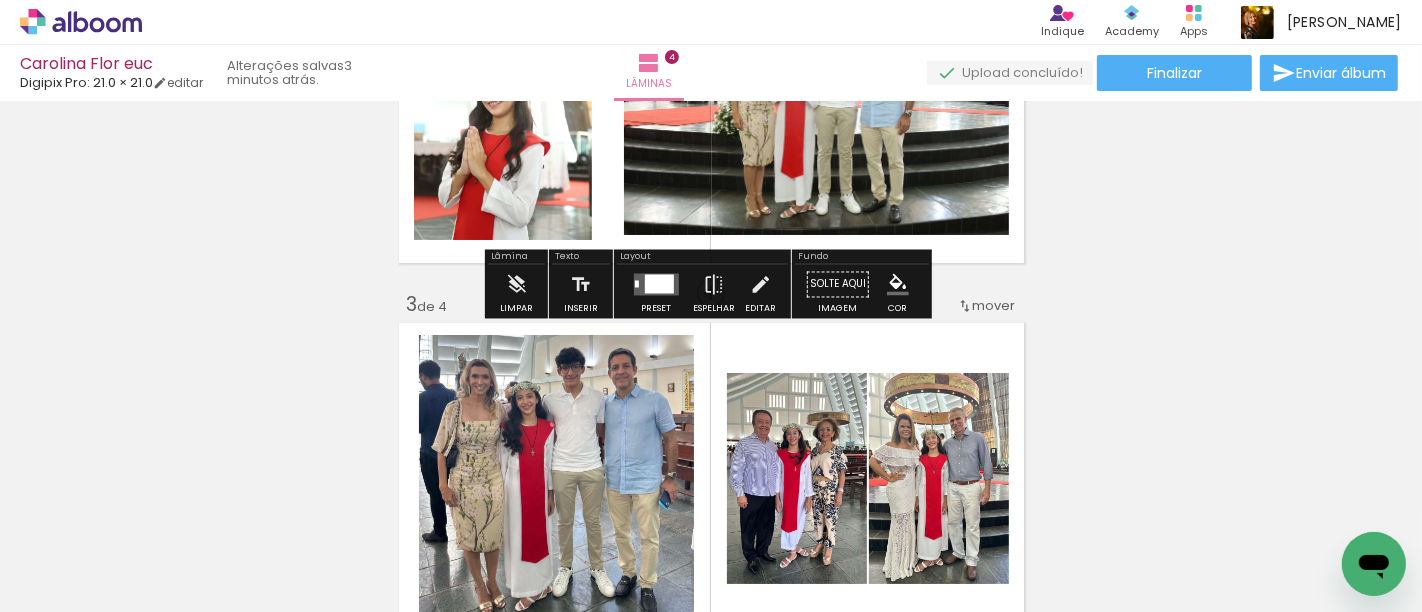 click on "Inserir lâmina 1  de 4  Inserir lâmina 2  de 4  Inserir lâmina 3  de 4  Inserir lâmina 4  de 4" at bounding box center [711, 453] 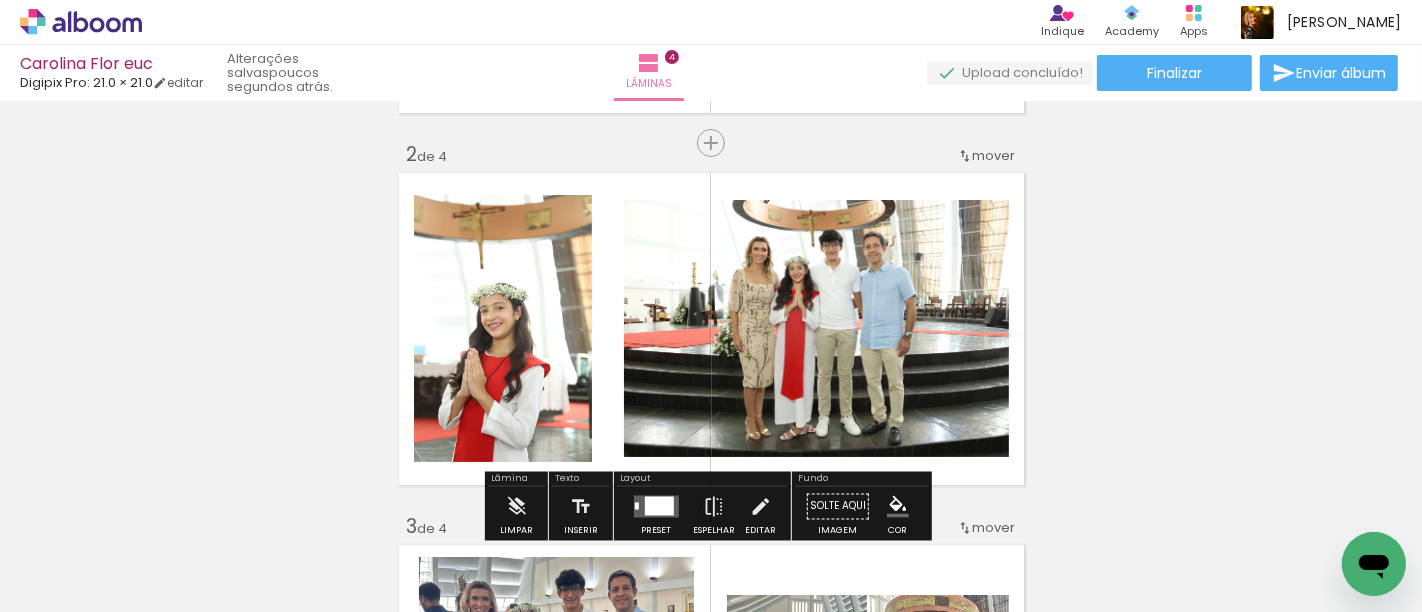 scroll, scrollTop: 474, scrollLeft: 0, axis: vertical 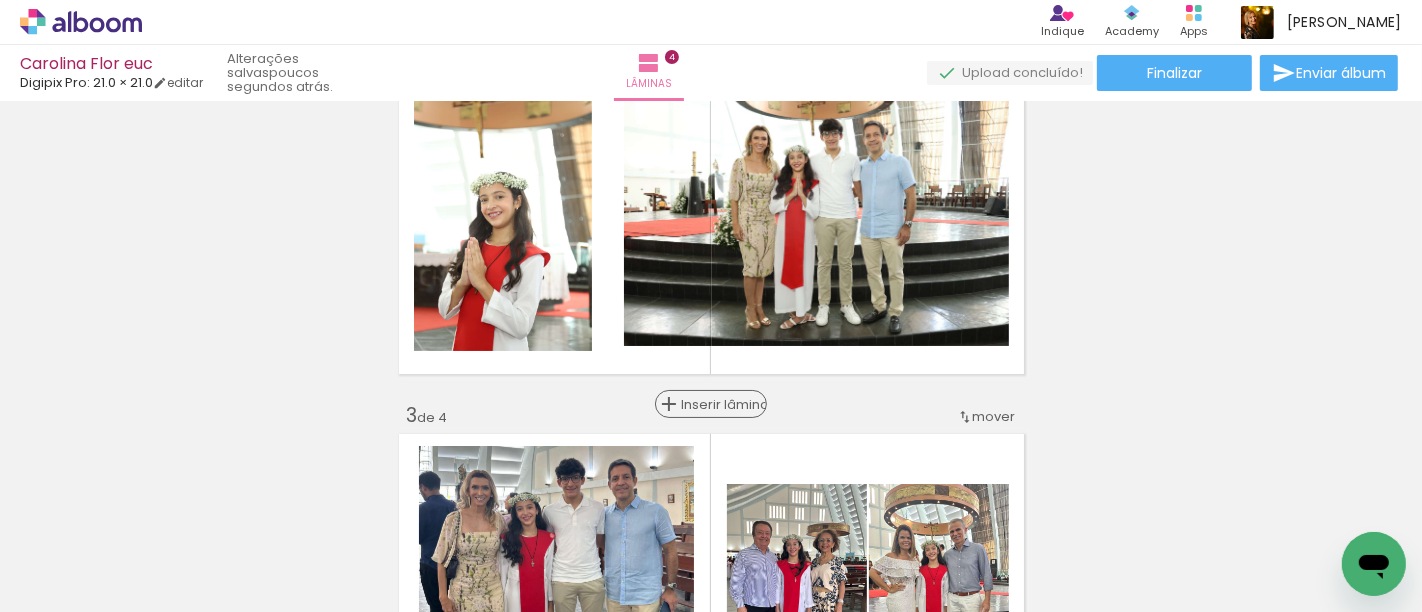 click on "Inserir lâmina" at bounding box center [720, 404] 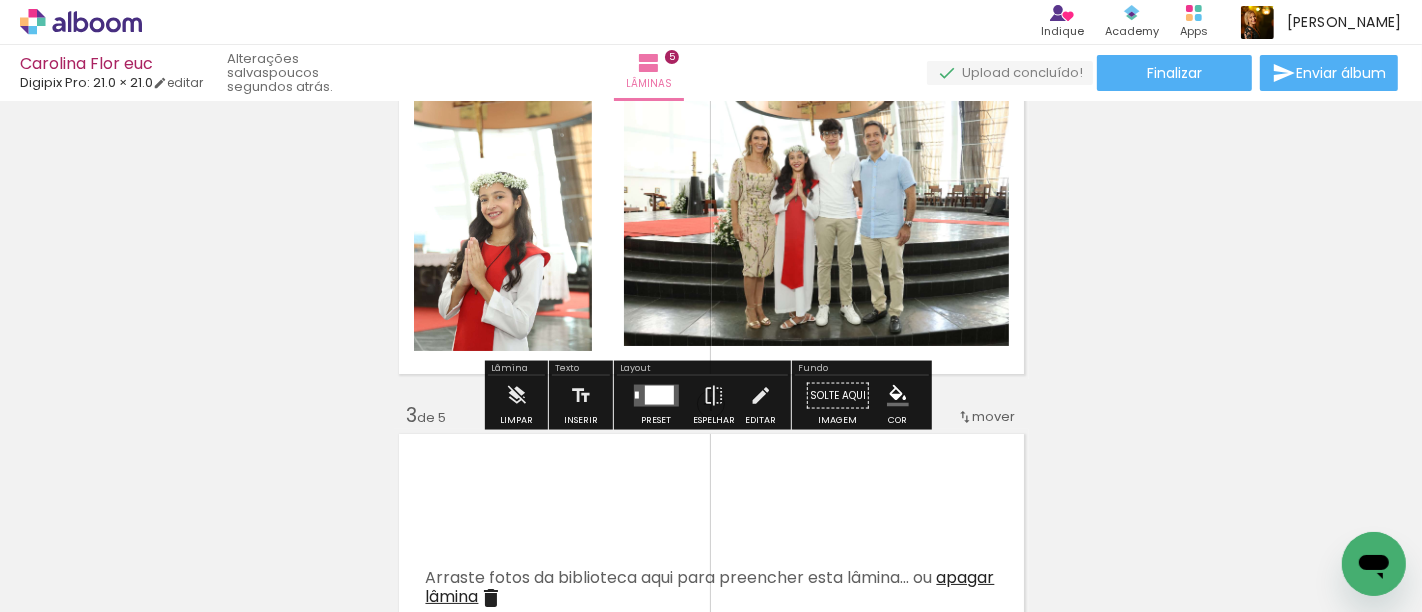 scroll, scrollTop: 585, scrollLeft: 0, axis: vertical 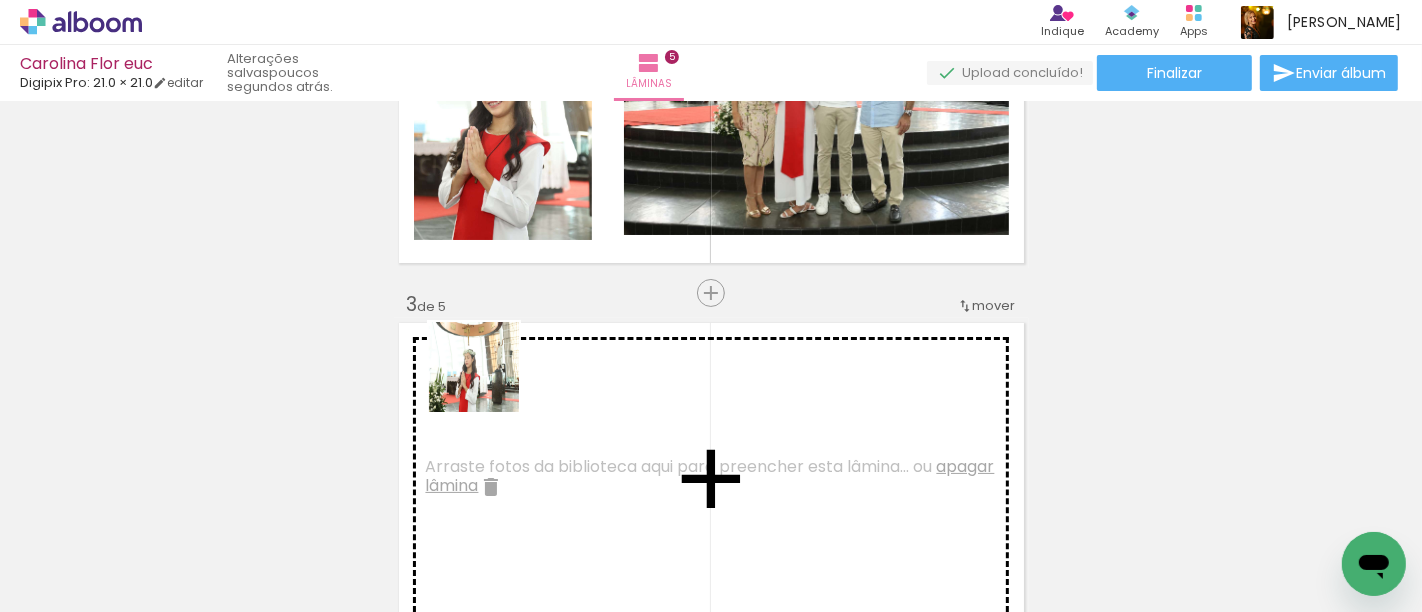 drag, startPoint x: 399, startPoint y: 467, endPoint x: 489, endPoint y: 382, distance: 123.79418 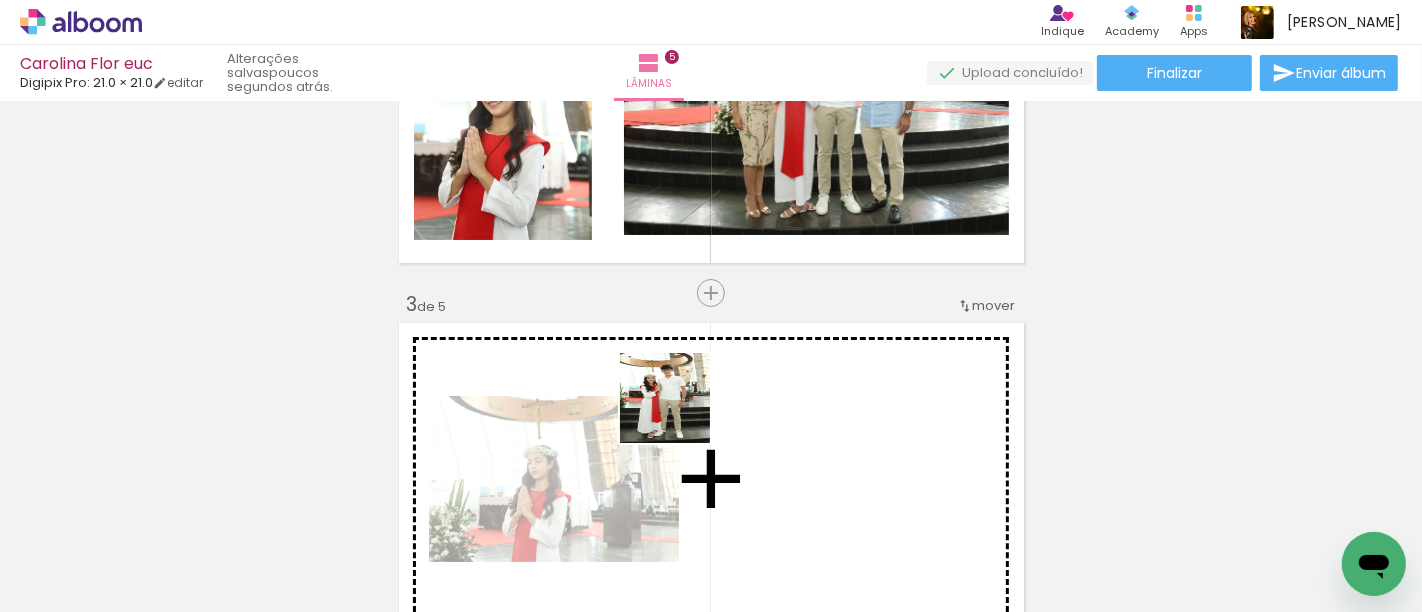 drag, startPoint x: 431, startPoint y: 575, endPoint x: 680, endPoint y: 413, distance: 297.0606 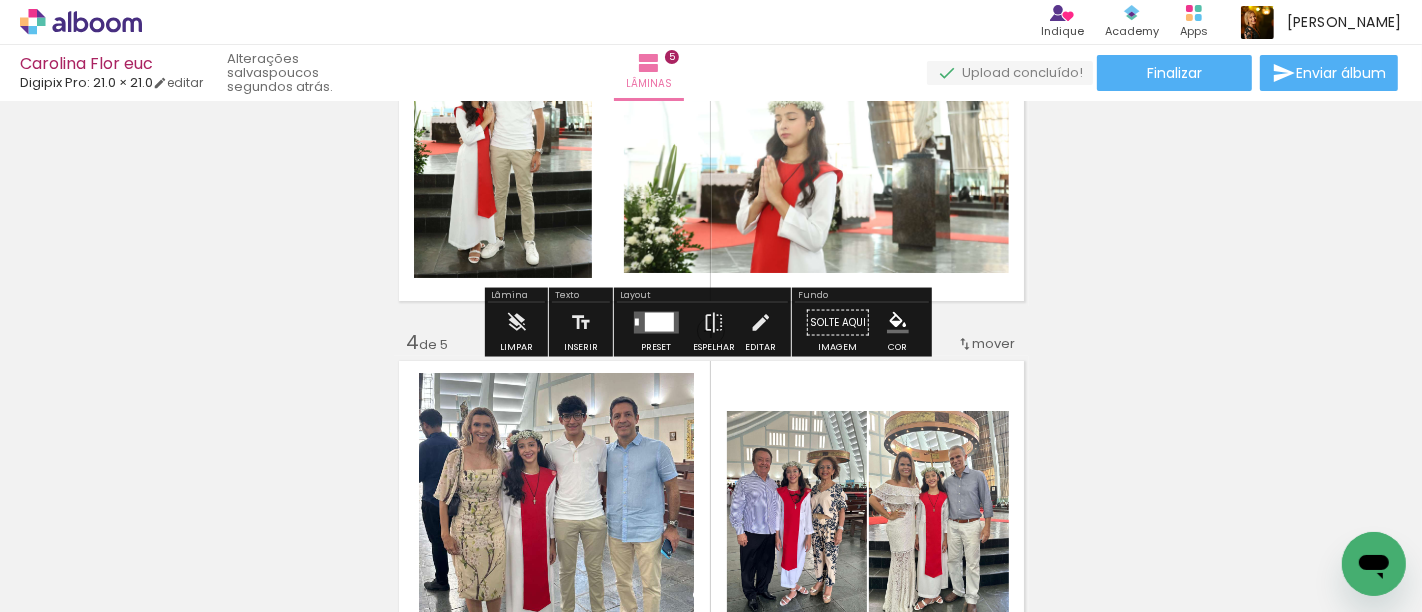 scroll, scrollTop: 1030, scrollLeft: 0, axis: vertical 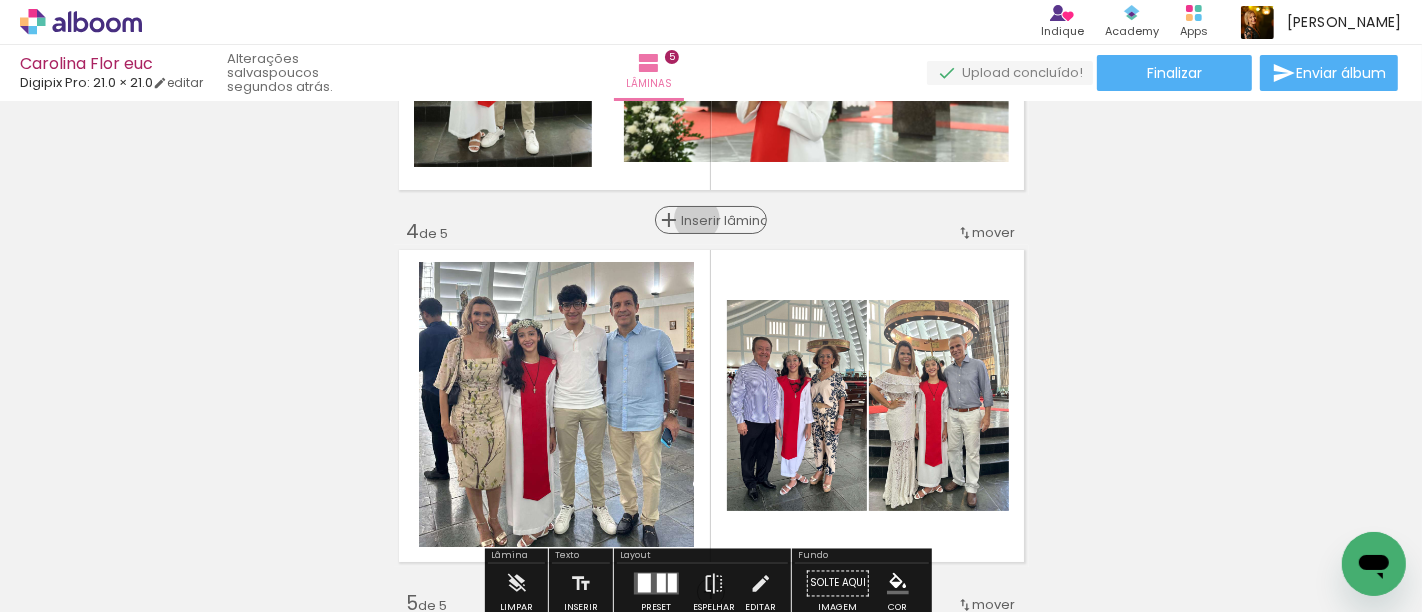 click on "Inserir lâmina" at bounding box center [720, 220] 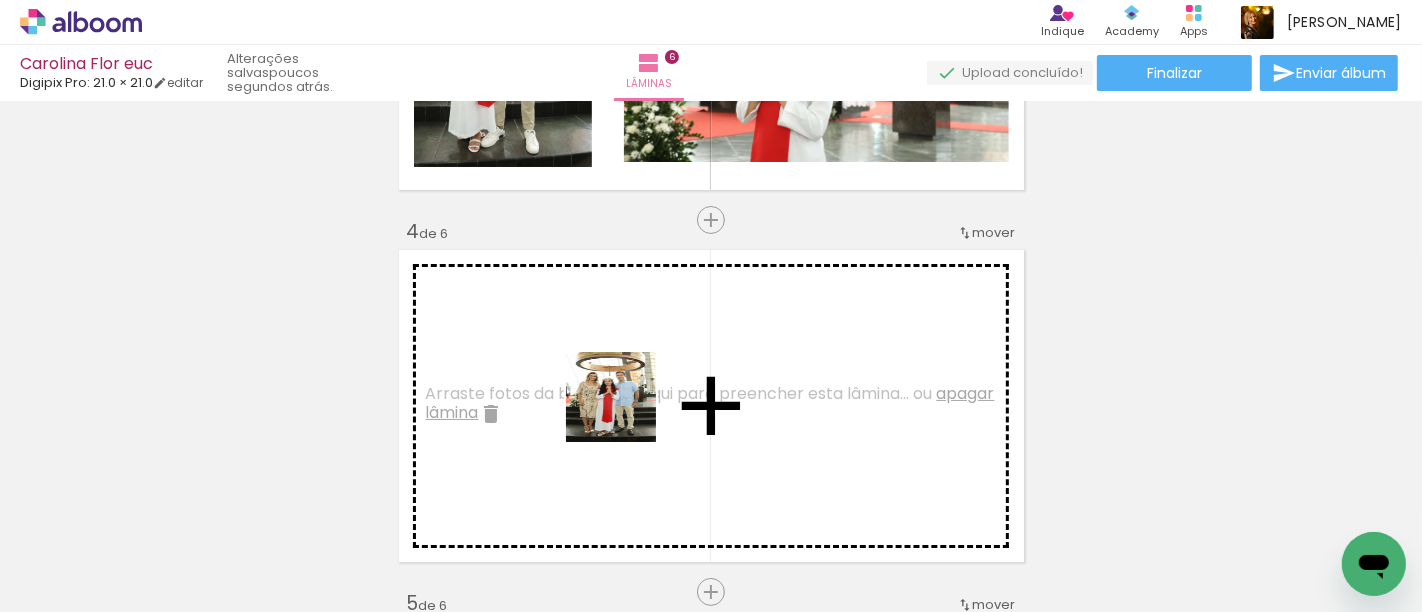 drag, startPoint x: 788, startPoint y: 547, endPoint x: 626, endPoint y: 412, distance: 210.87674 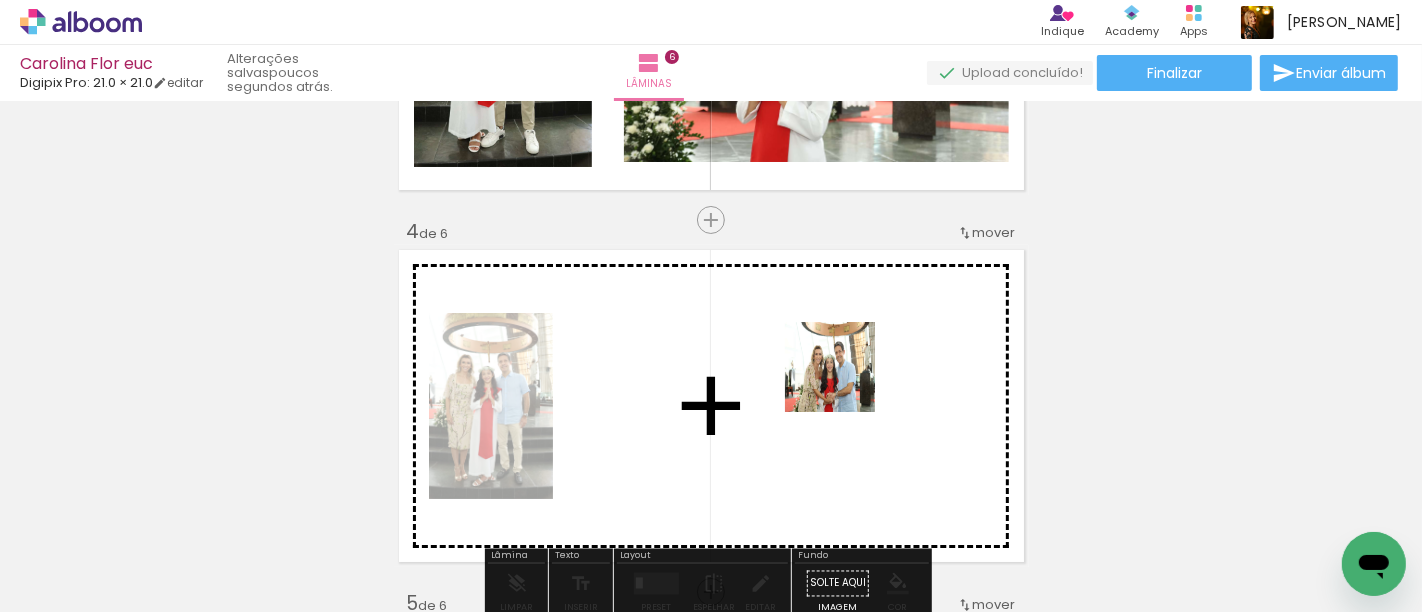 drag, startPoint x: 899, startPoint y: 547, endPoint x: 846, endPoint y: 381, distance: 174.25555 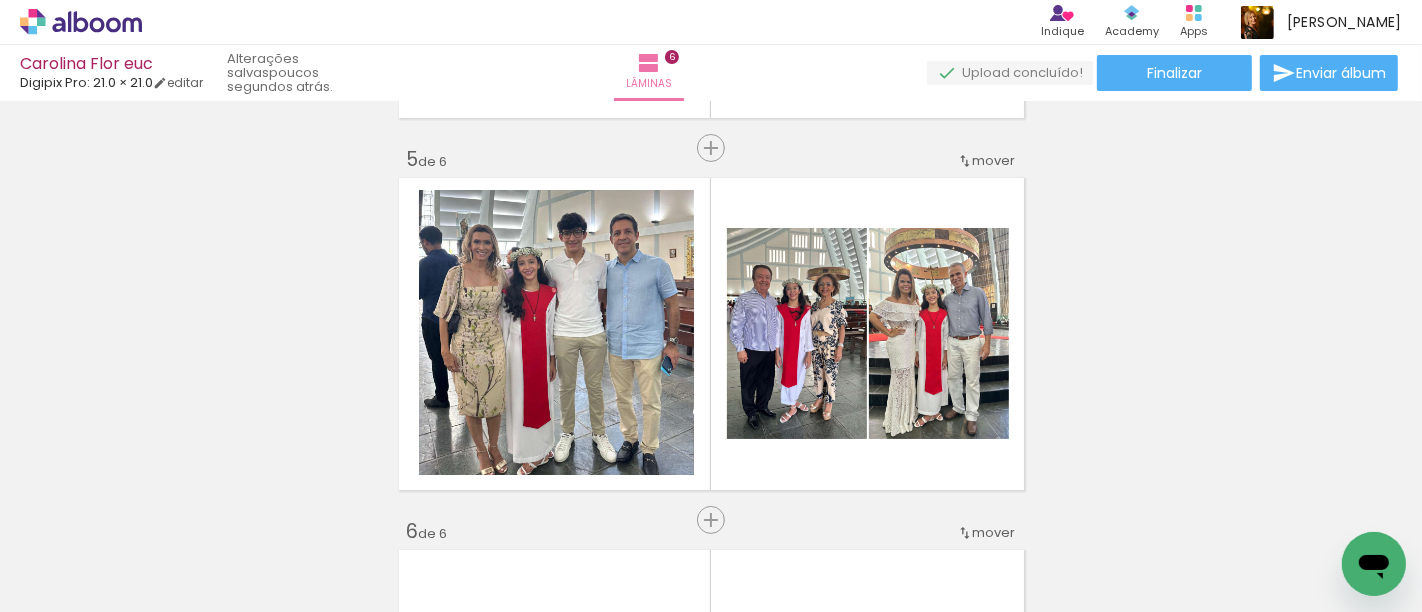 scroll, scrollTop: 1585, scrollLeft: 0, axis: vertical 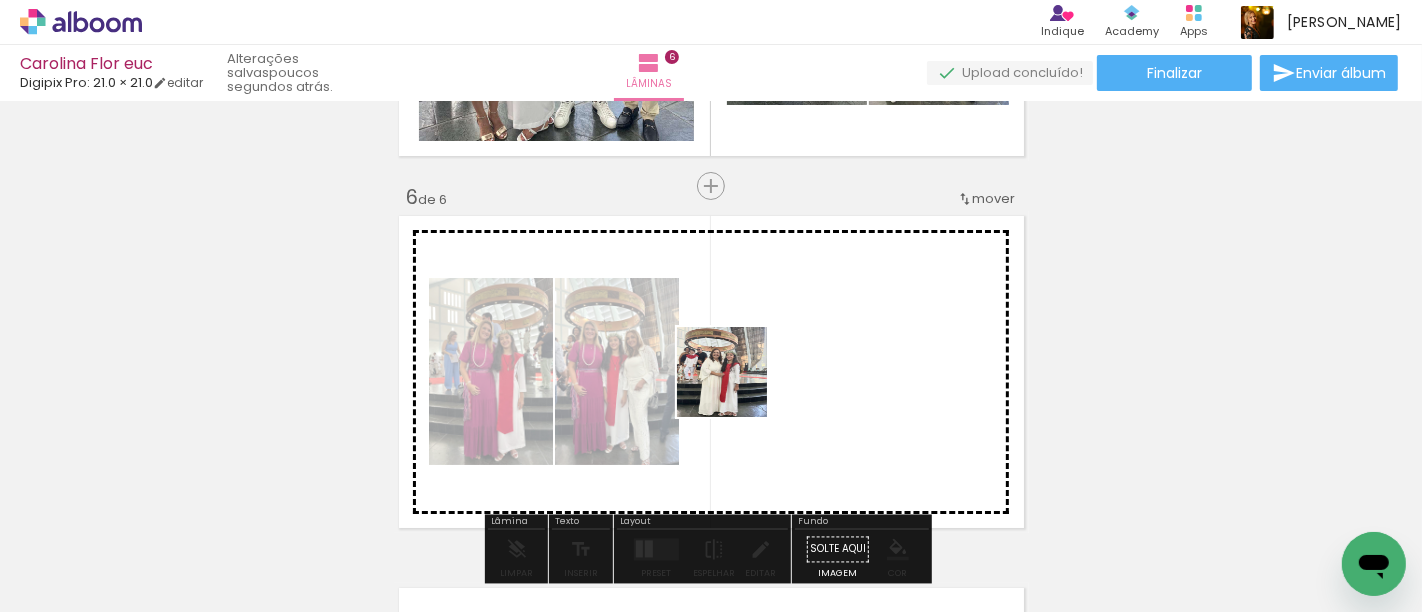 drag, startPoint x: 536, startPoint y: 541, endPoint x: 817, endPoint y: 356, distance: 336.43127 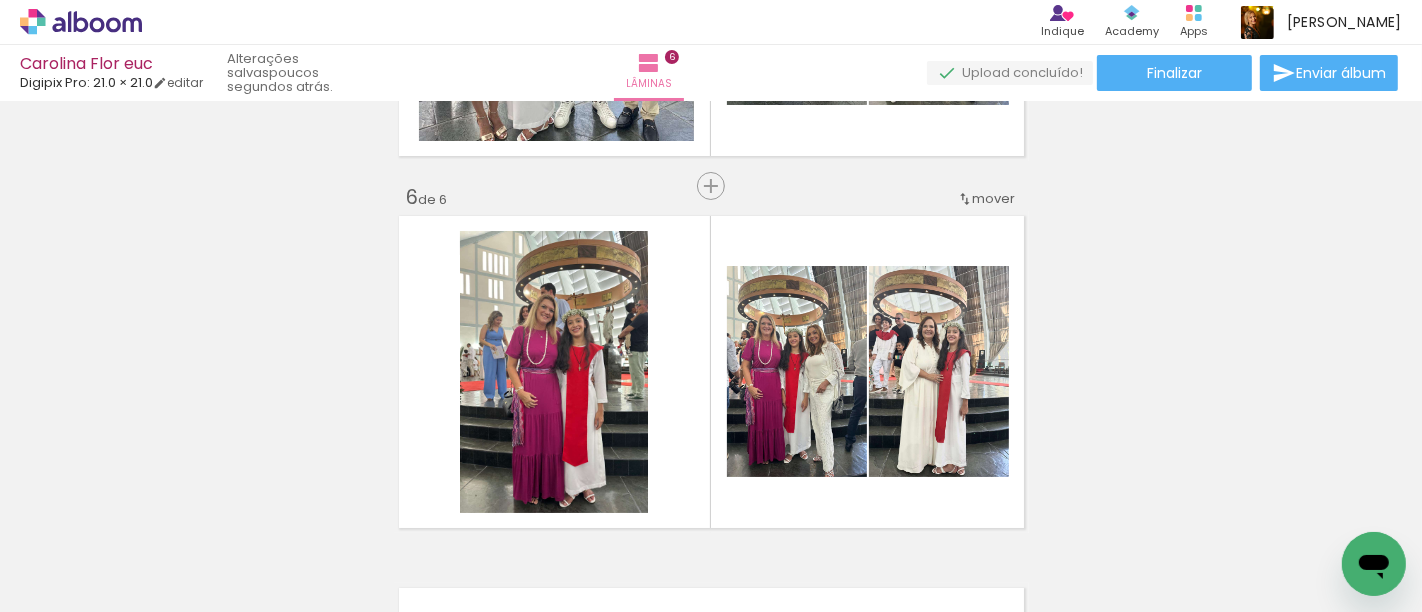 scroll, scrollTop: 0, scrollLeft: 2480, axis: horizontal 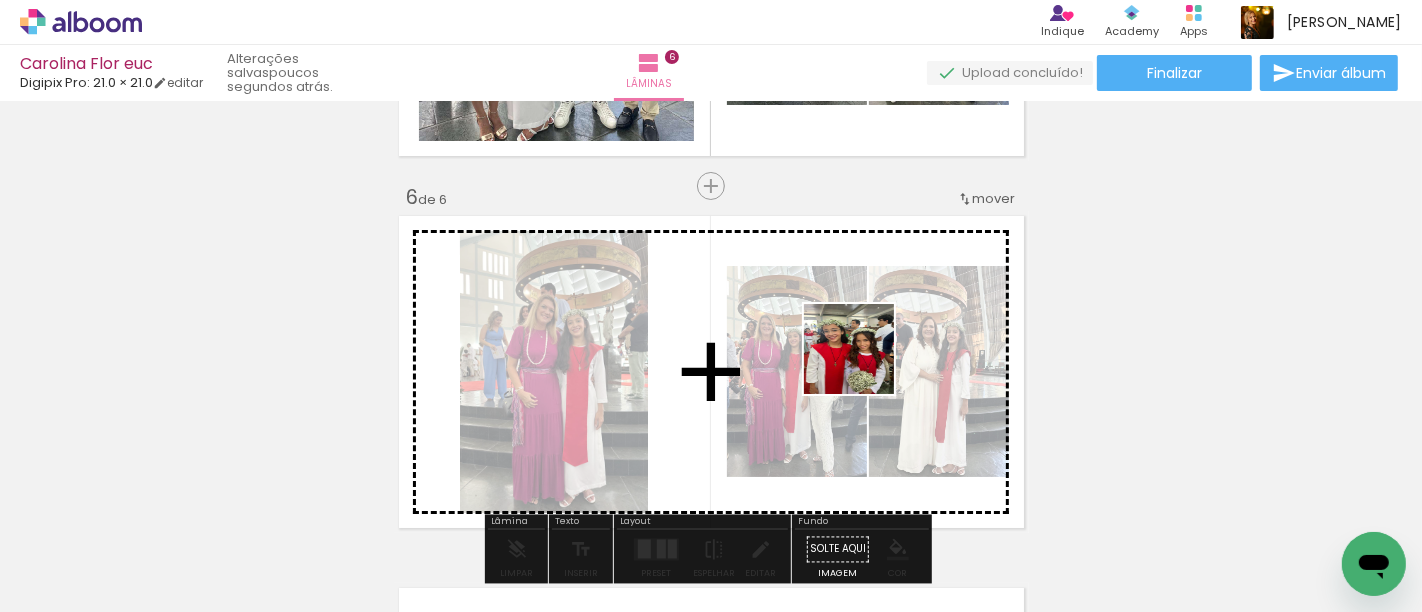 drag, startPoint x: 872, startPoint y: 550, endPoint x: 864, endPoint y: 364, distance: 186.17197 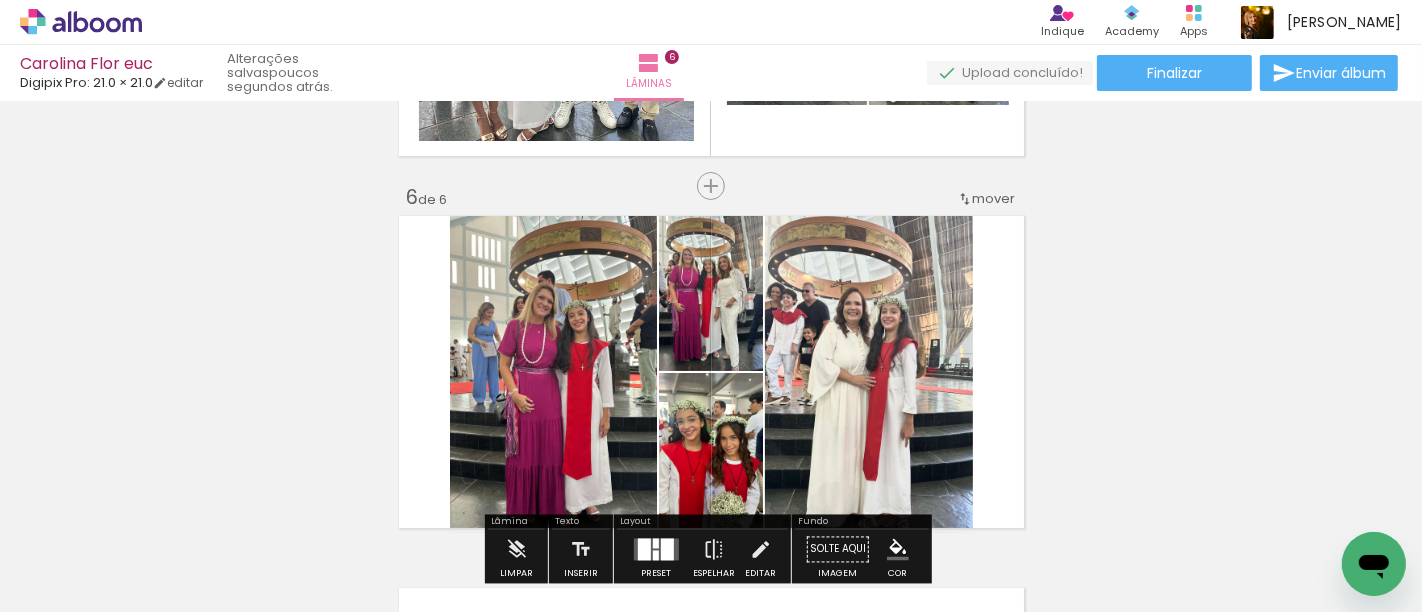 scroll, scrollTop: 2030, scrollLeft: 0, axis: vertical 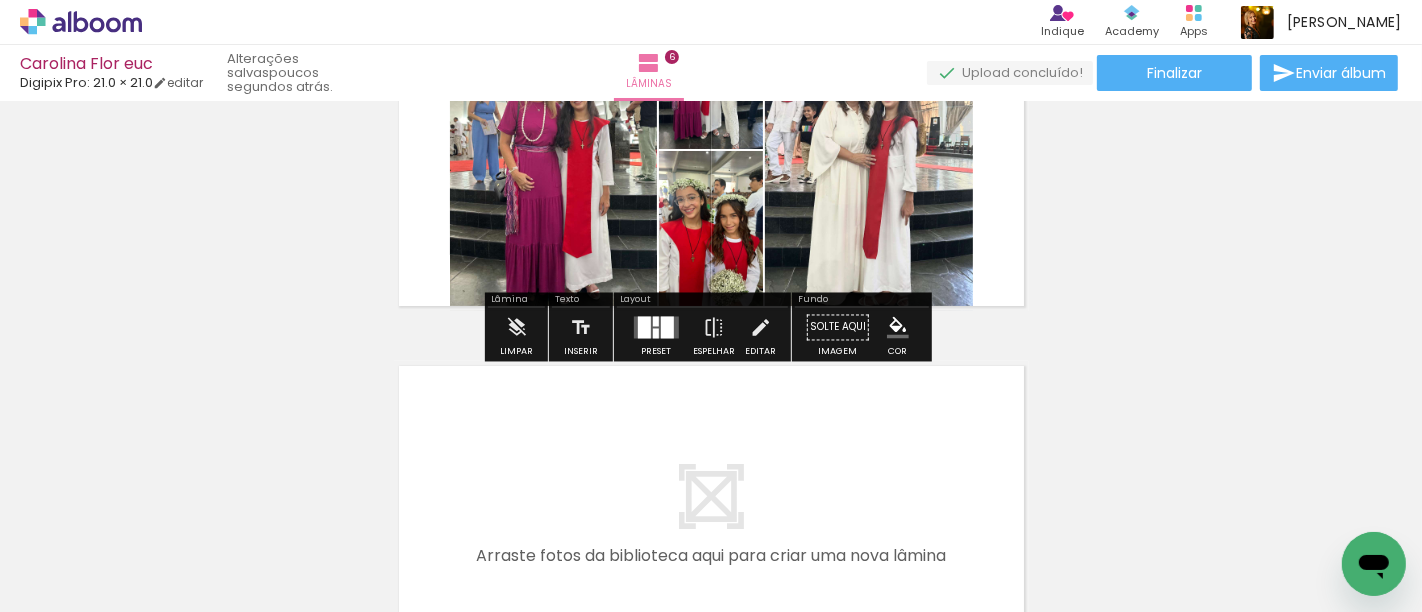 click at bounding box center [643, 328] 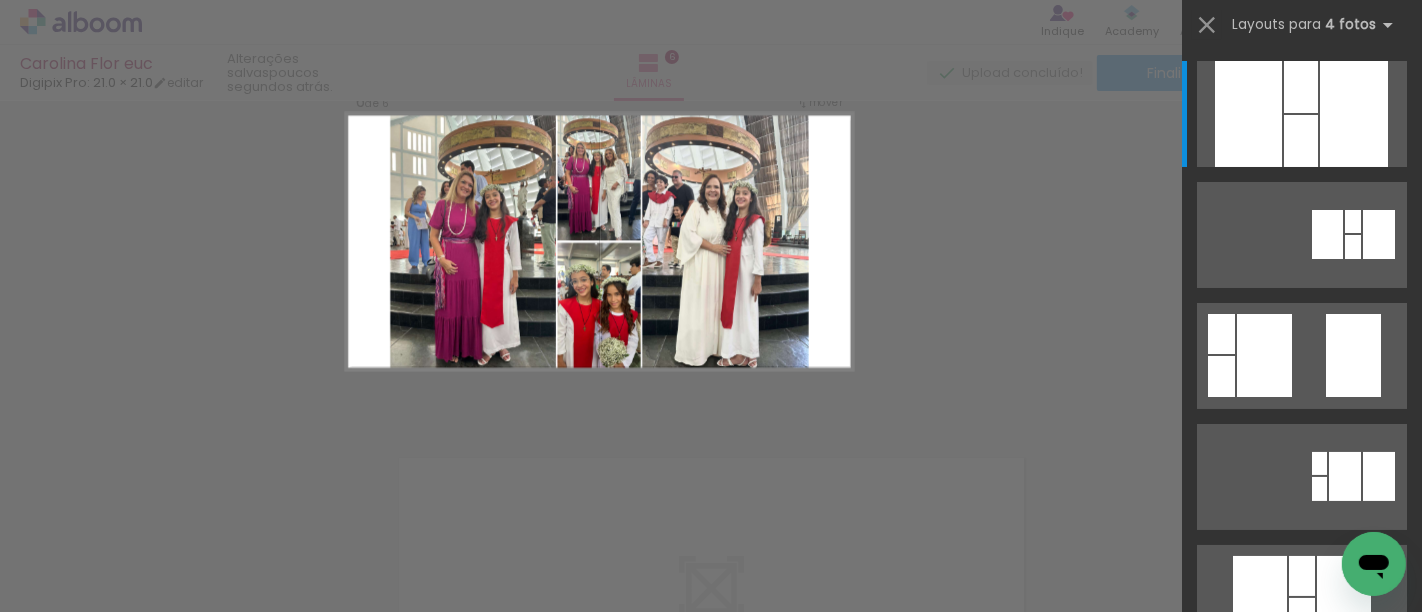 scroll, scrollTop: 1885, scrollLeft: 0, axis: vertical 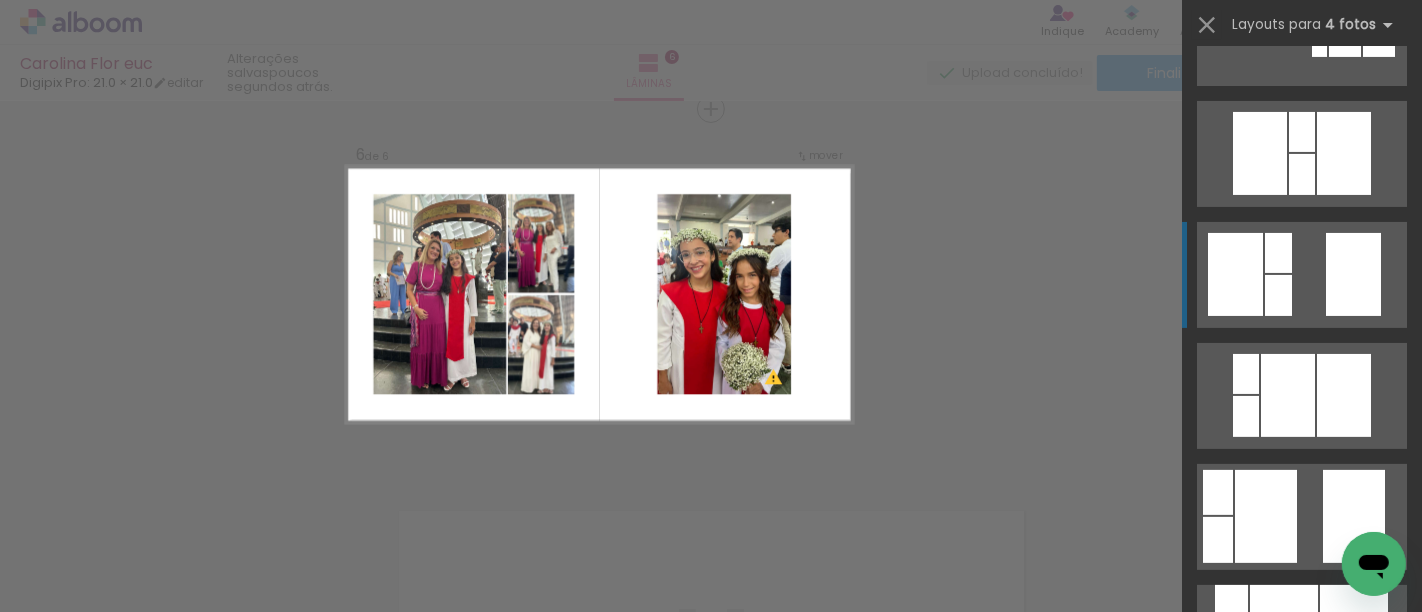 click at bounding box center (1302, -330) 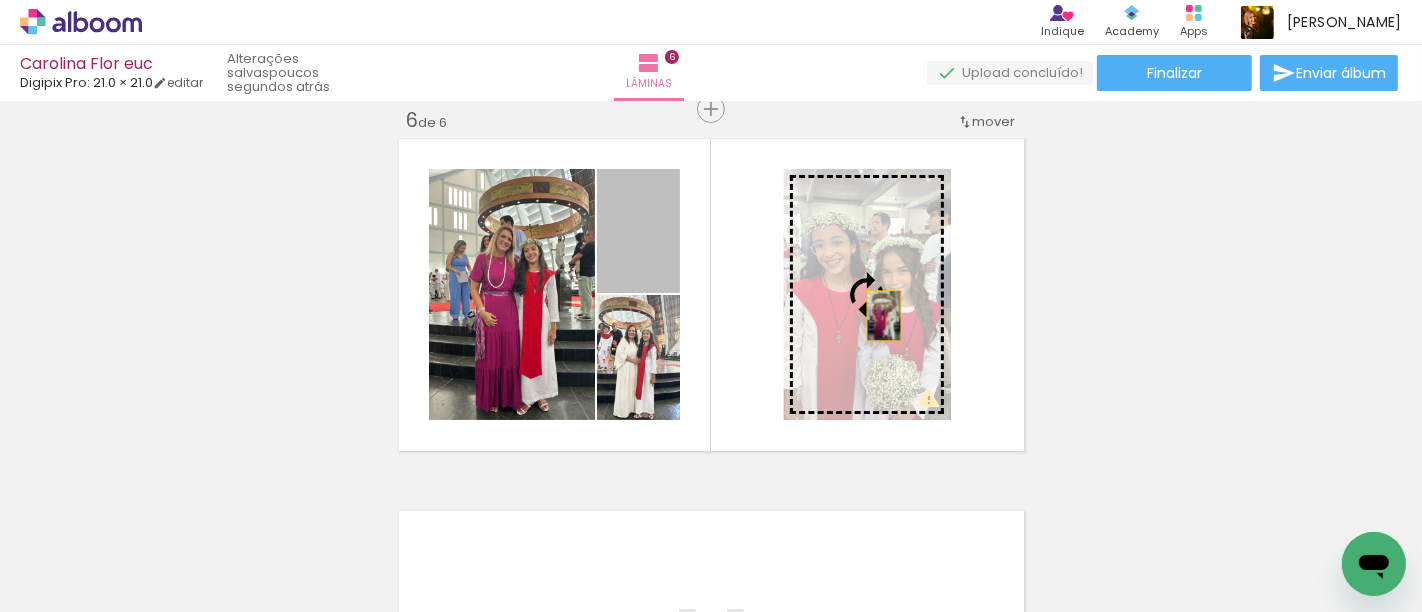 drag, startPoint x: 622, startPoint y: 250, endPoint x: 875, endPoint y: 315, distance: 261.2164 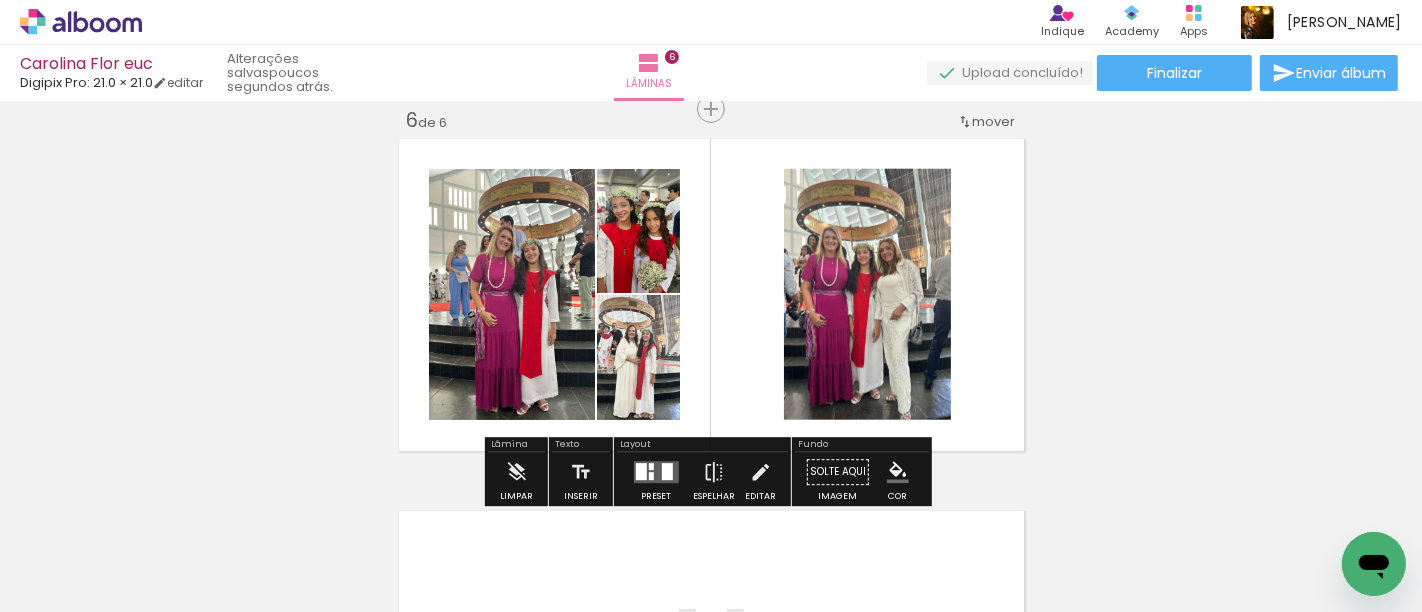 click 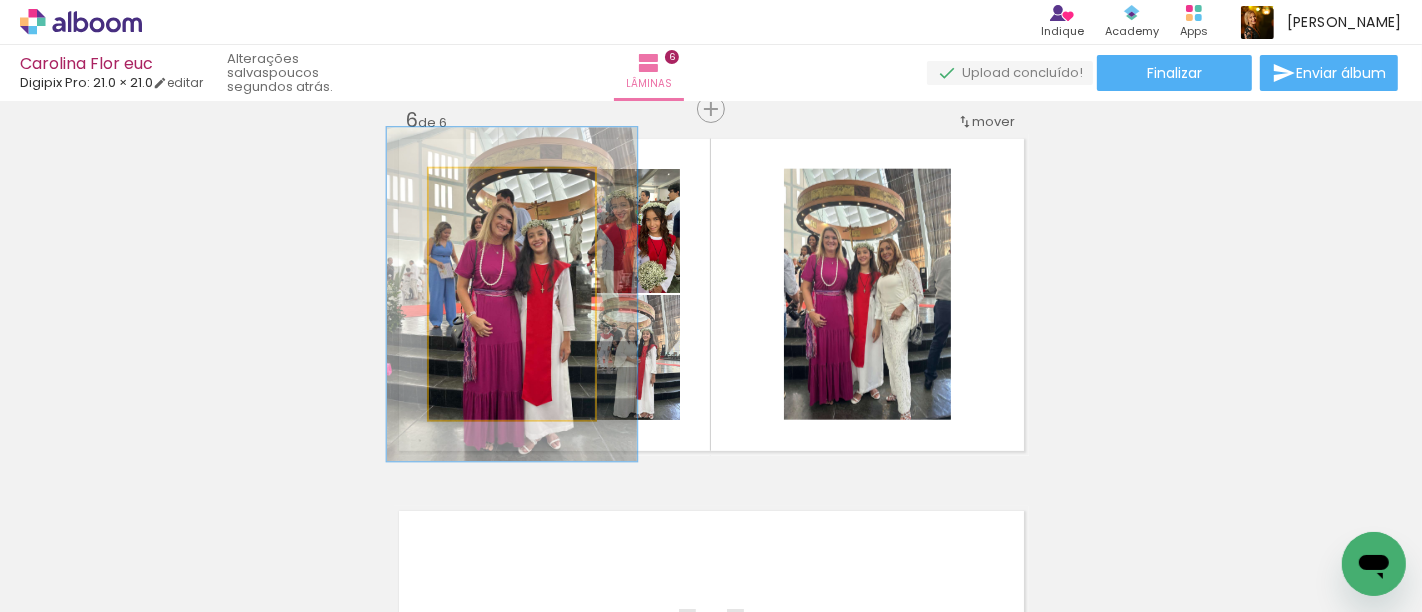 drag, startPoint x: 465, startPoint y: 181, endPoint x: 514, endPoint y: 248, distance: 83.00603 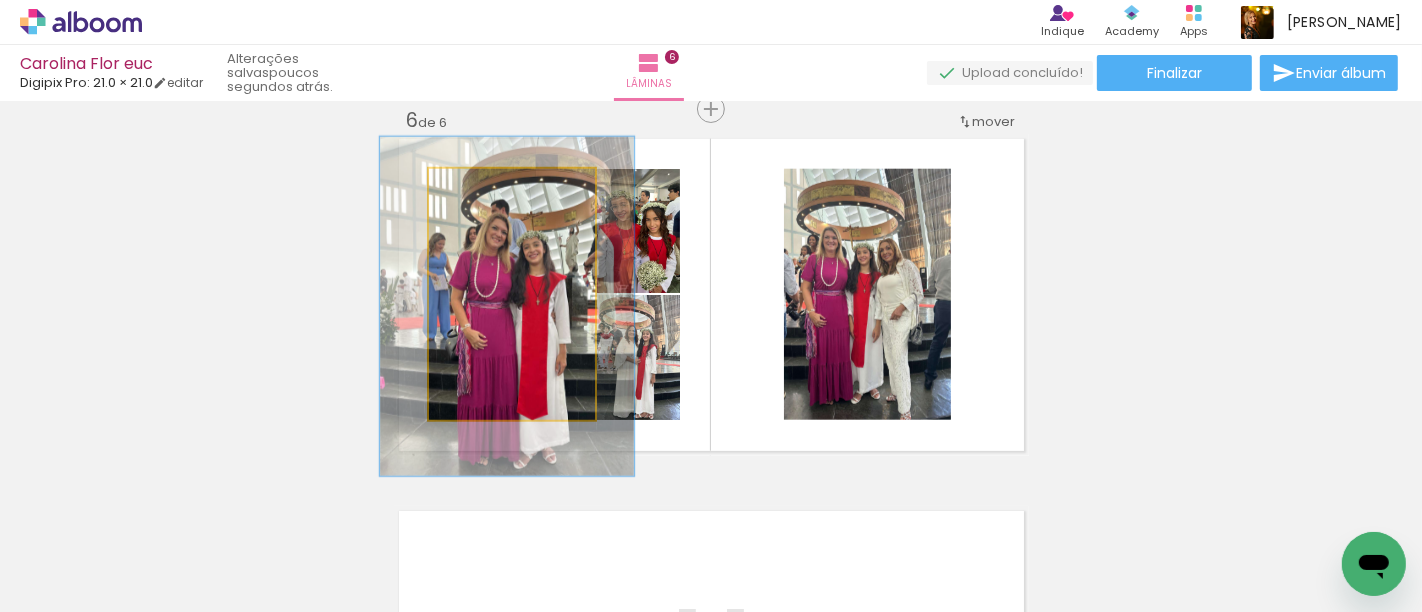 drag, startPoint x: 525, startPoint y: 275, endPoint x: 520, endPoint y: 287, distance: 13 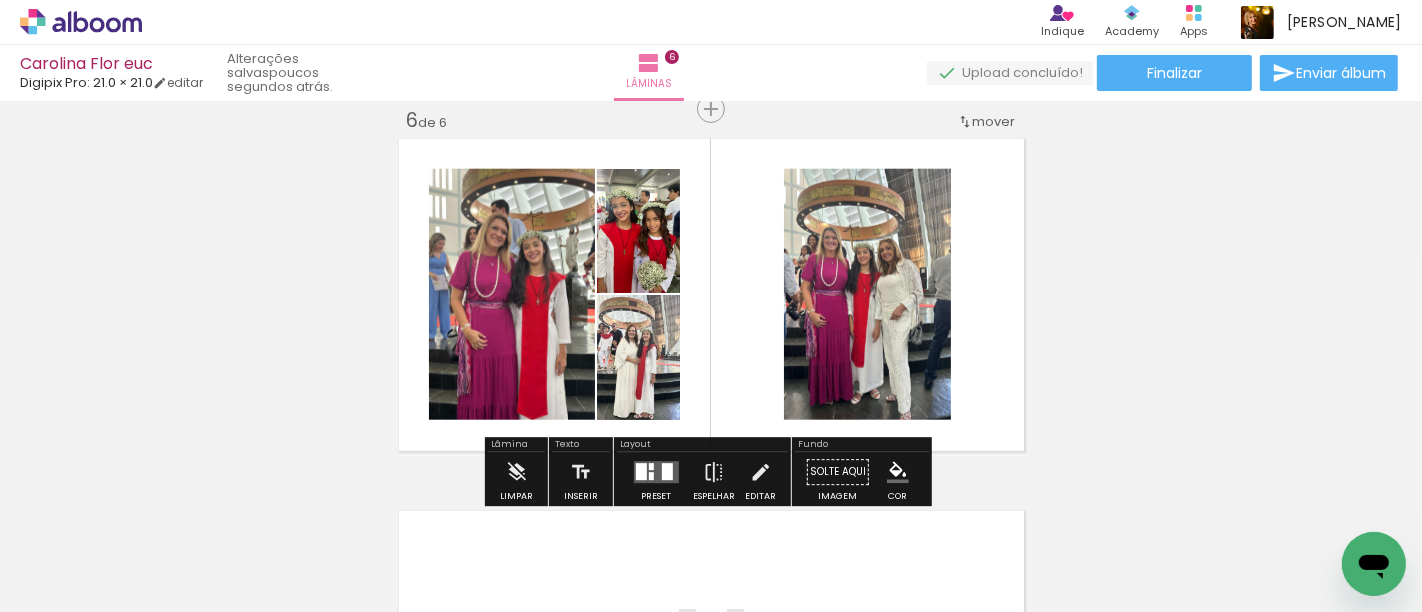 click on "Inserir lâmina 1  de 6  Inserir lâmina 2  de 6  Inserir lâmina 3  de 6  Inserir lâmina 4  de 6  Inserir lâmina 5  de 6  Inserir lâmina 6  de 6" at bounding box center [711, -475] 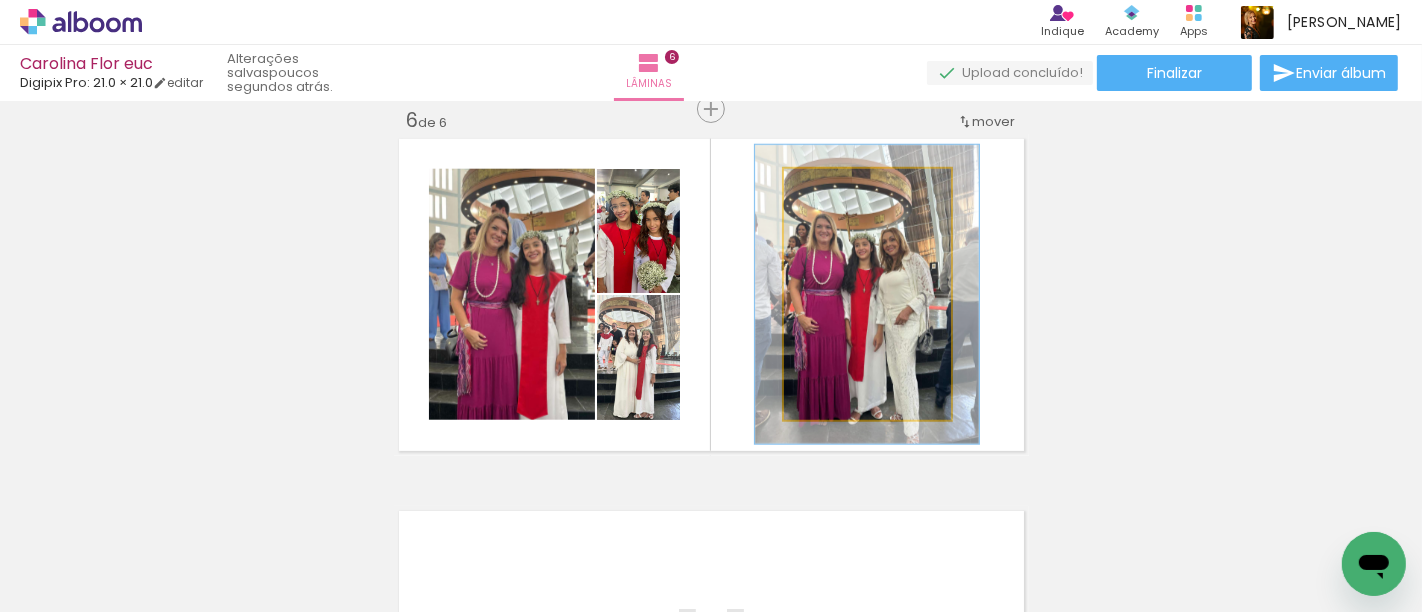 drag, startPoint x: 827, startPoint y: 184, endPoint x: 840, endPoint y: 184, distance: 13 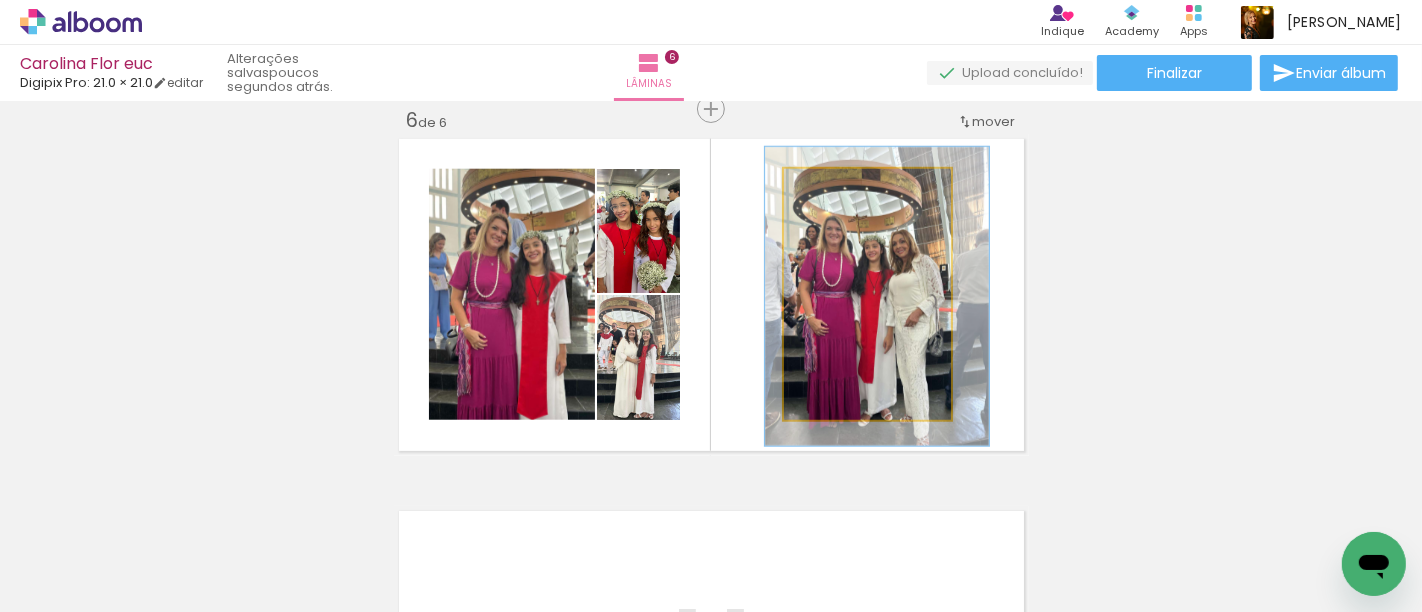 drag, startPoint x: 904, startPoint y: 278, endPoint x: 914, endPoint y: 281, distance: 10.440307 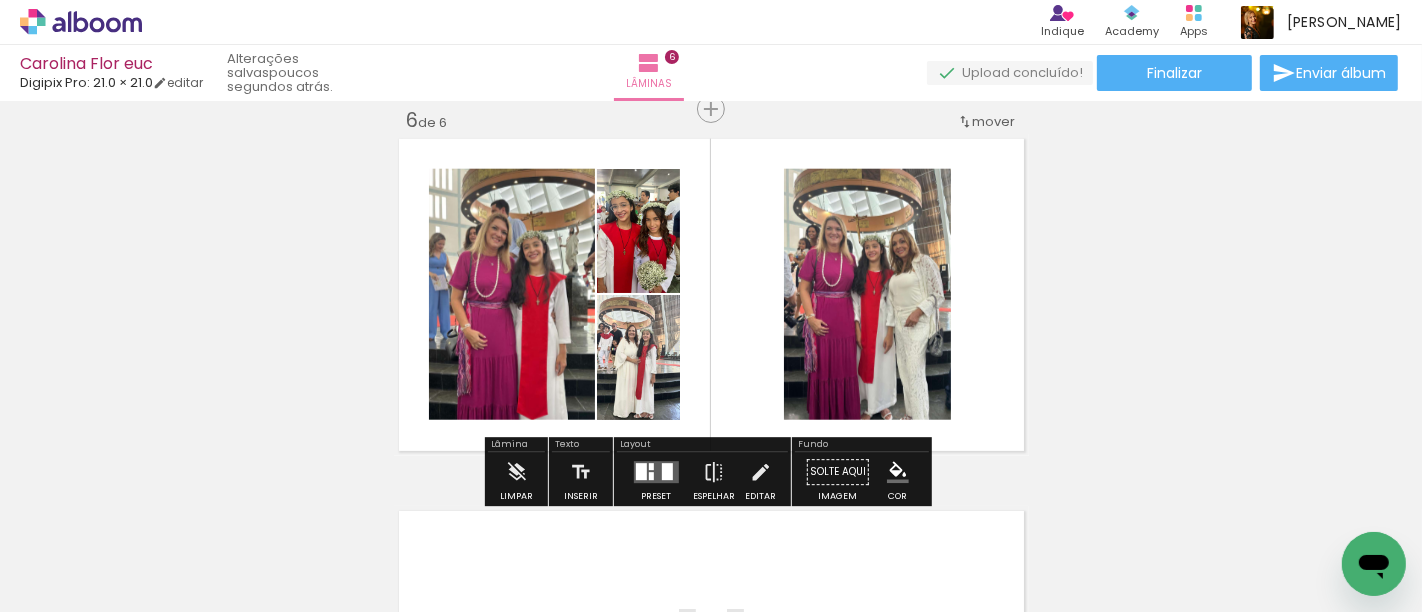 click on "Inserir lâmina 1  de 6  Inserir lâmina 2  de 6  Inserir lâmina 3  de 6  Inserir lâmina 4  de 6  Inserir lâmina 5  de 6  Inserir lâmina 6  de 6" at bounding box center [711, -475] 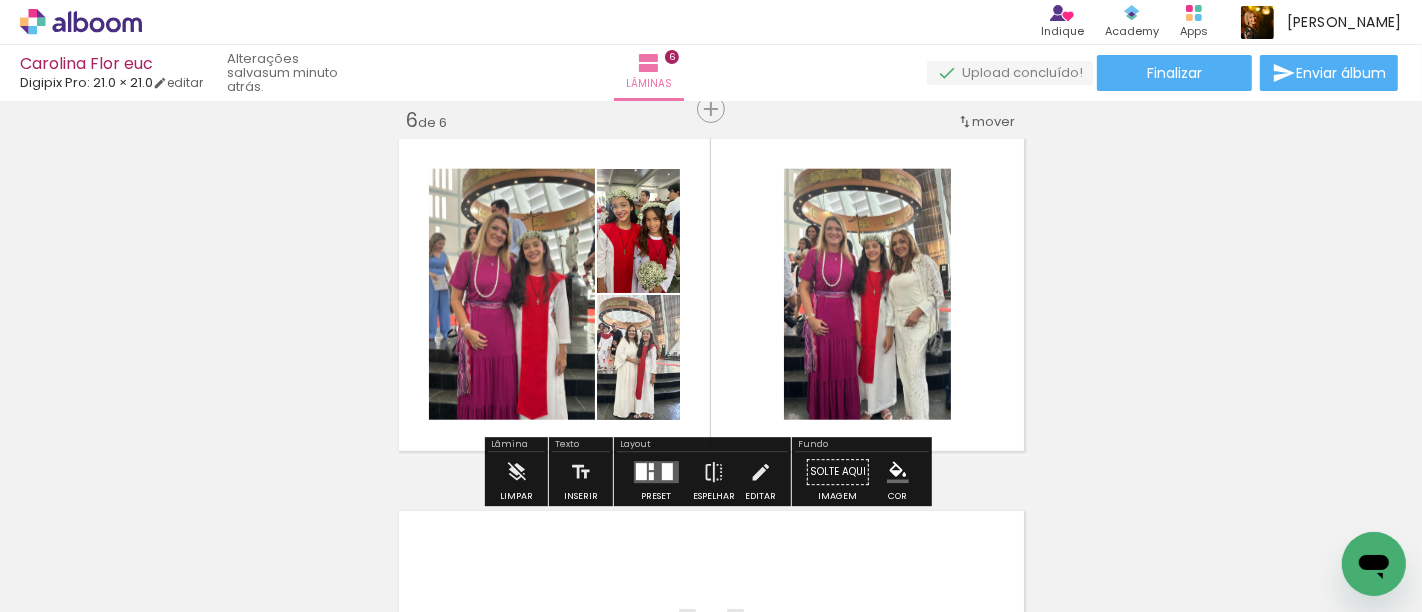 click at bounding box center (640, 472) 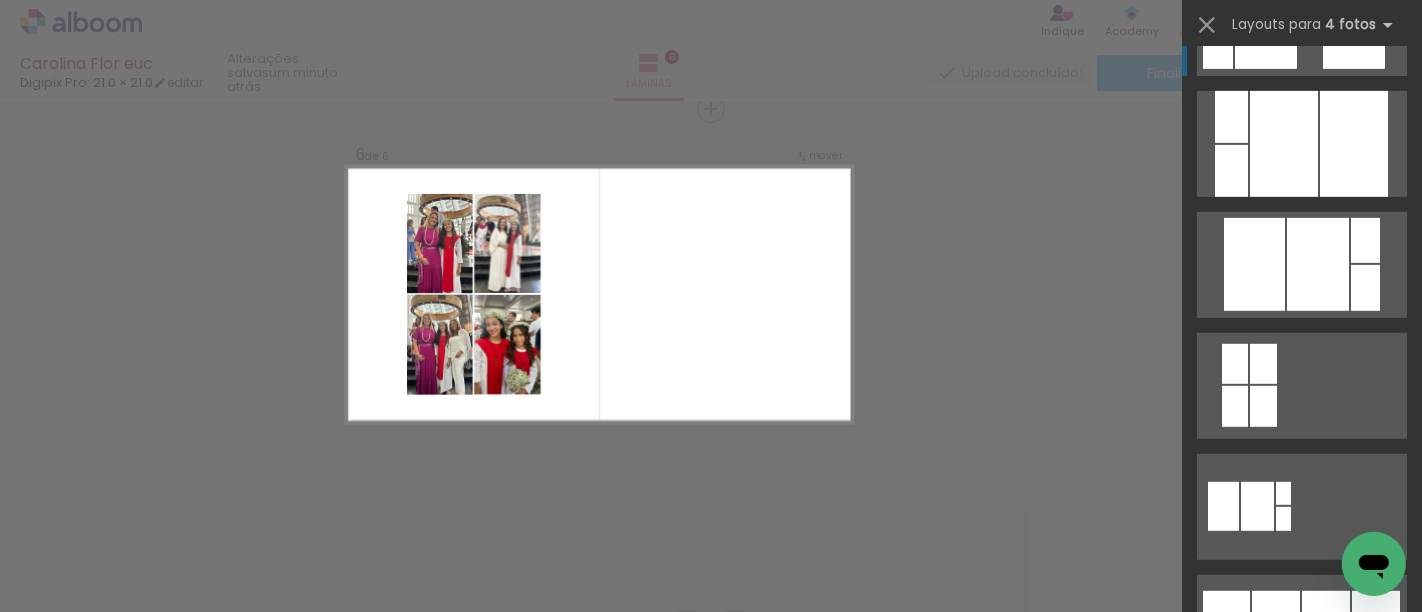 scroll, scrollTop: 1049, scrollLeft: 0, axis: vertical 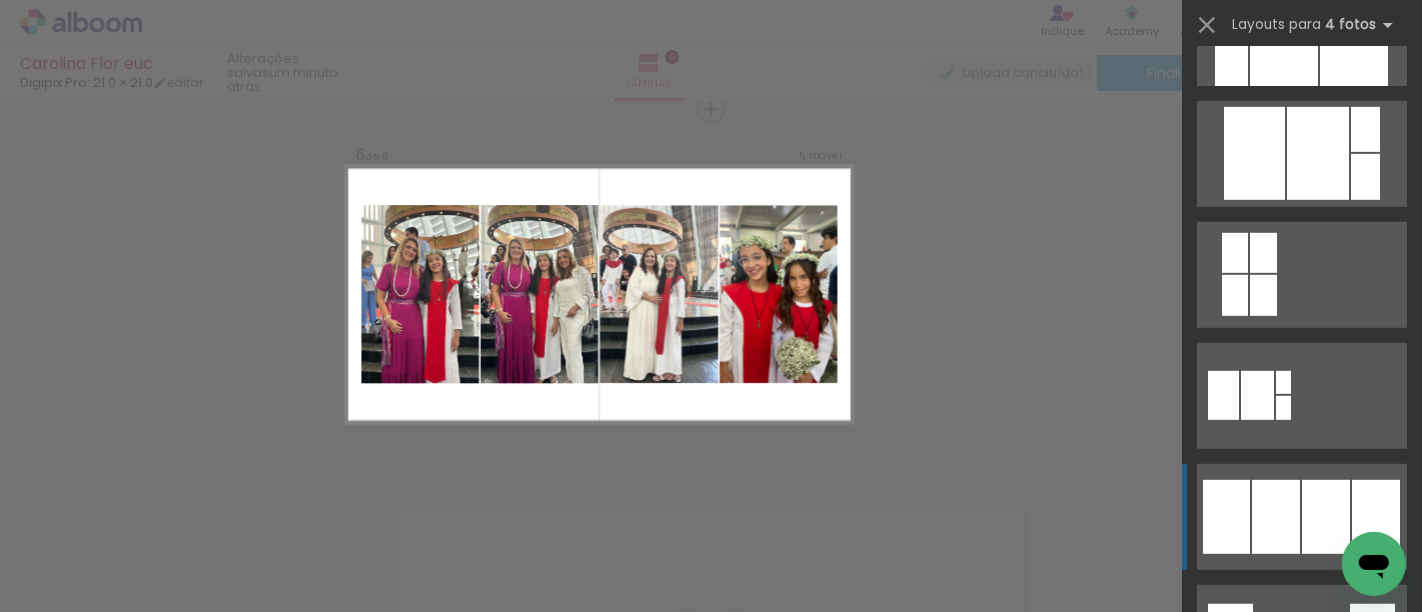 click at bounding box center (1276, 517) 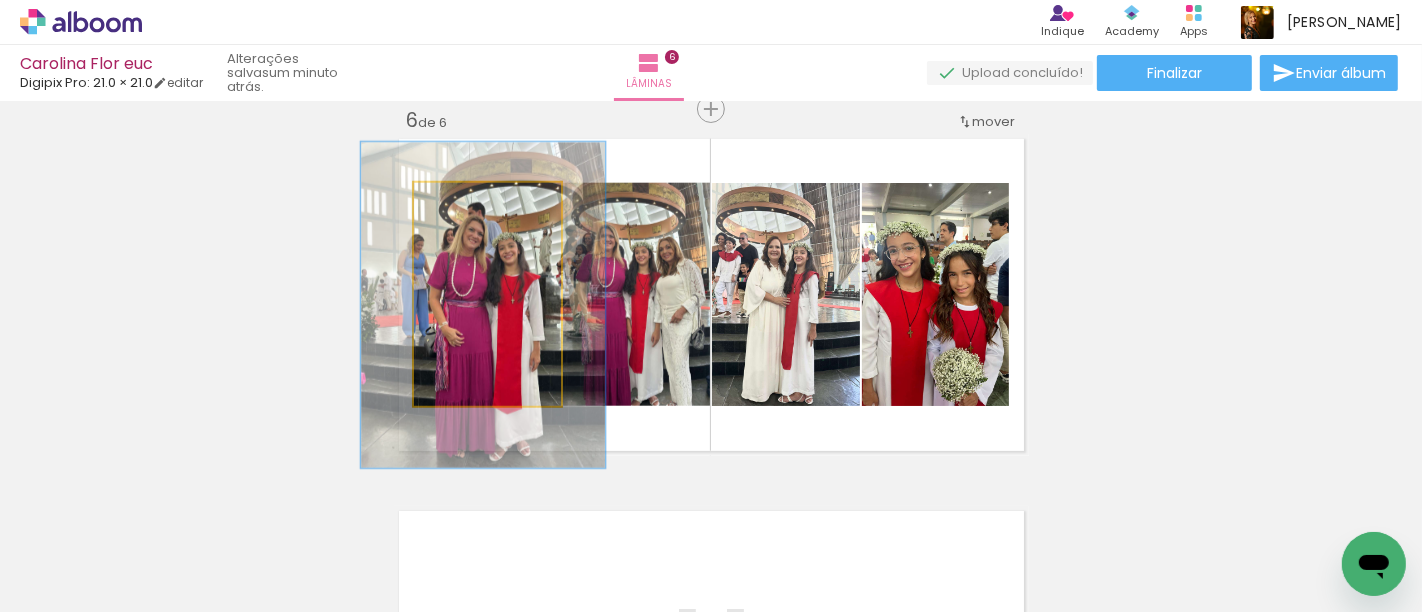 type on "146" 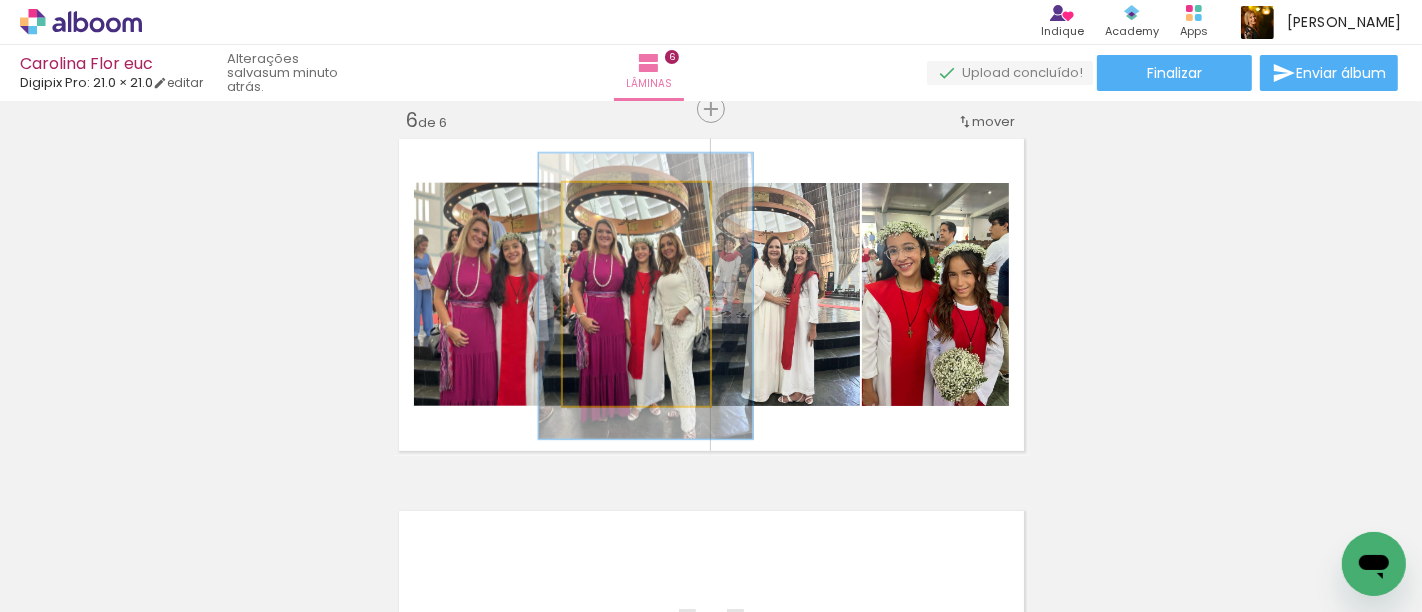 type on "128" 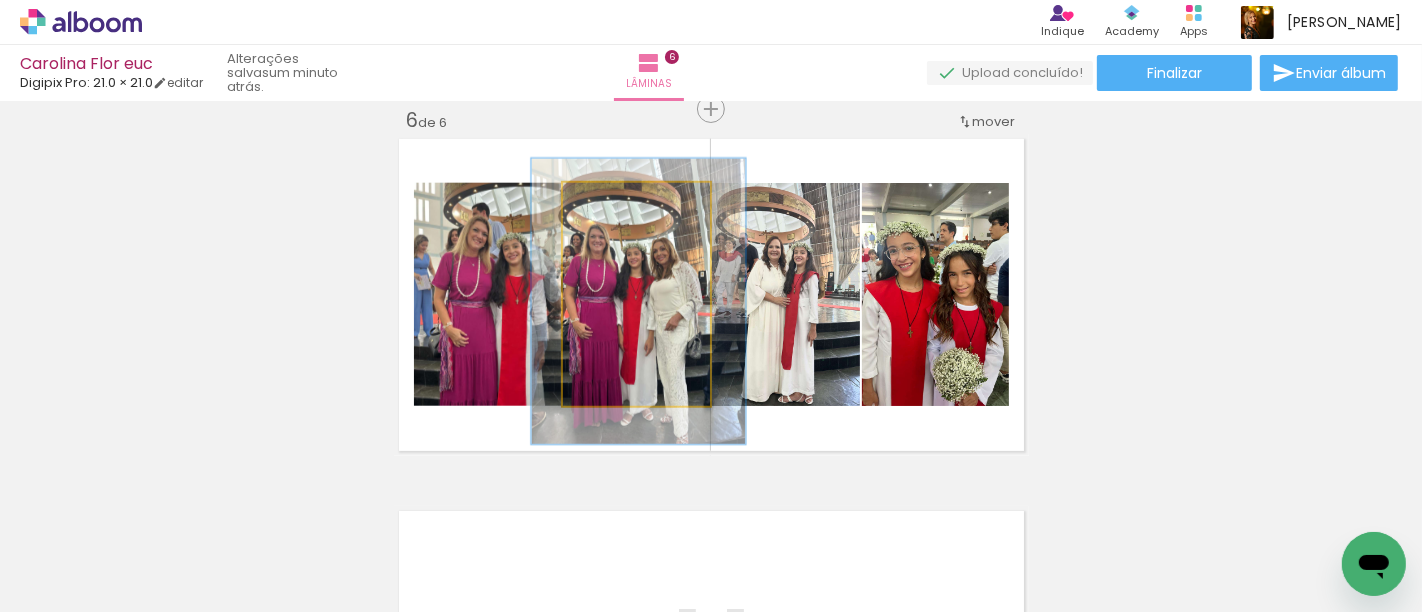 drag, startPoint x: 641, startPoint y: 329, endPoint x: 631, endPoint y: 332, distance: 10.440307 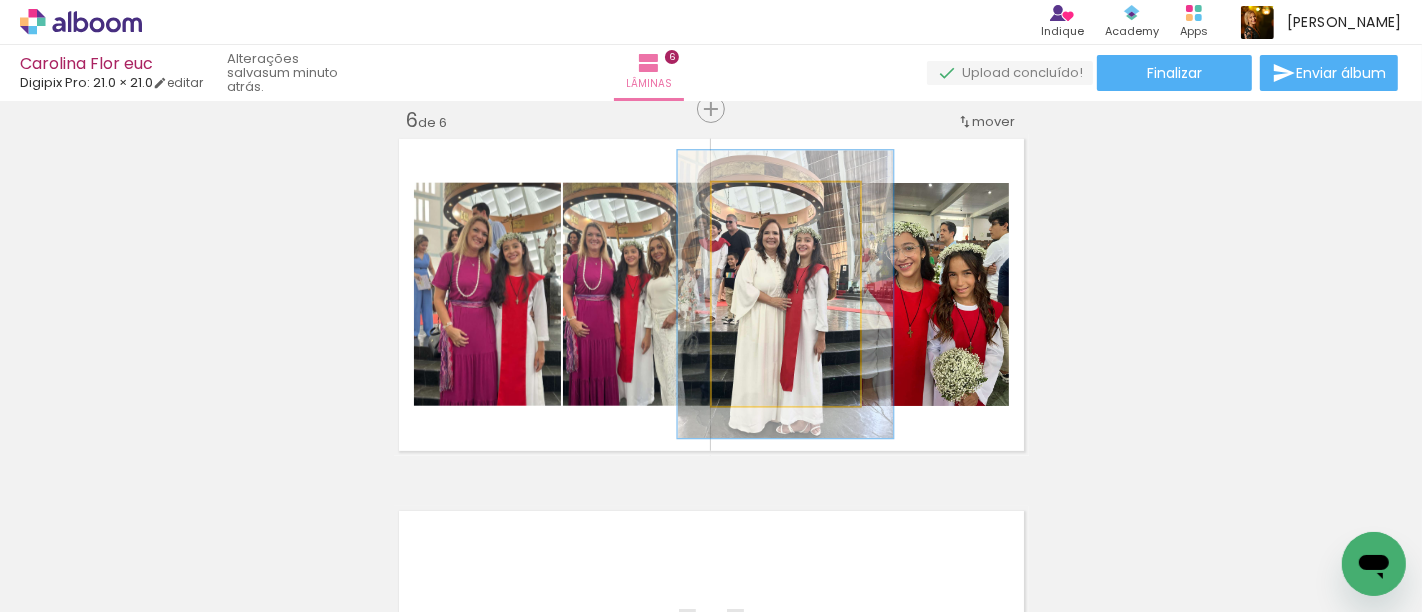 drag, startPoint x: 741, startPoint y: 192, endPoint x: 761, endPoint y: 197, distance: 20.615528 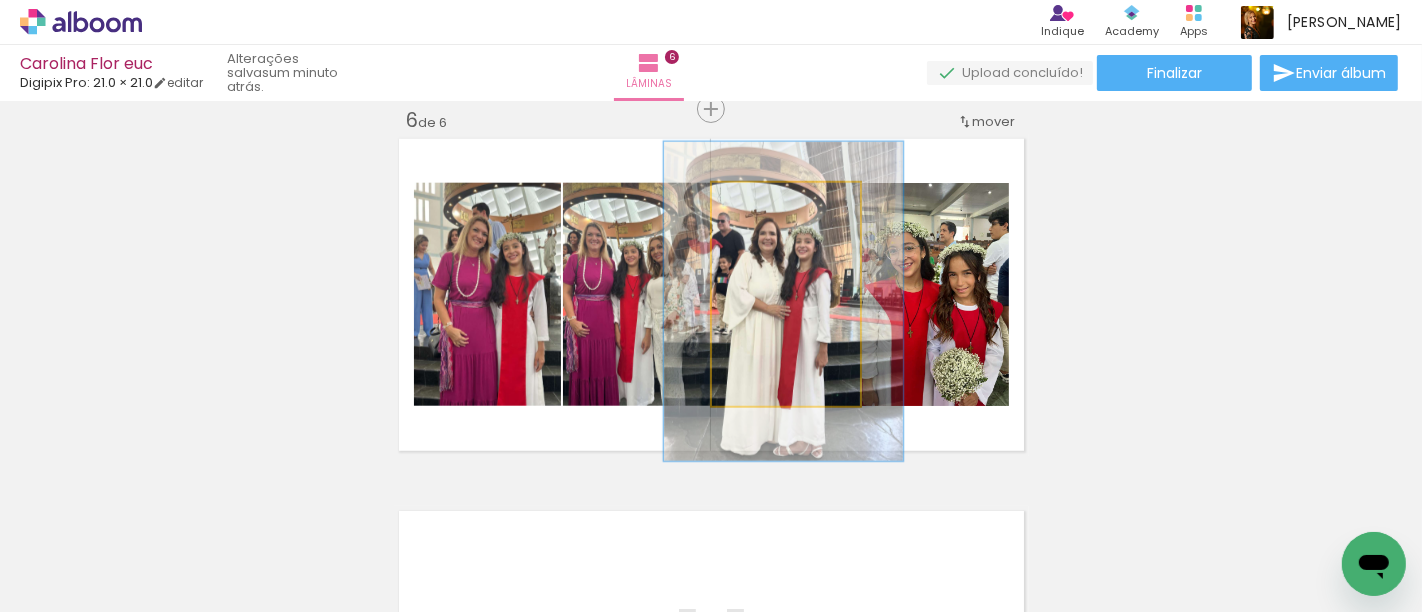 drag, startPoint x: 766, startPoint y: 199, endPoint x: 778, endPoint y: 199, distance: 12 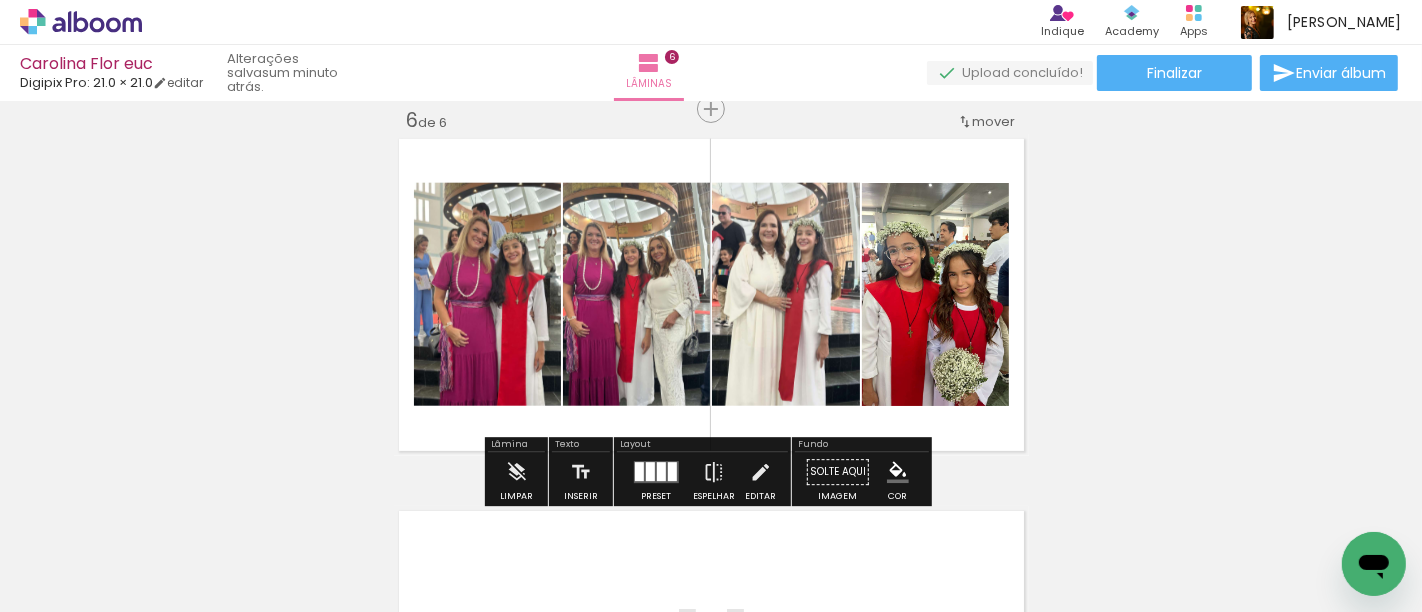click on "Inserir lâmina 1  de 6  Inserir lâmina 2  de 6  Inserir lâmina 3  de 6  Inserir lâmina 4  de 6  Inserir lâmina 5  de 6  Inserir lâmina 6  de 6" at bounding box center [711, -475] 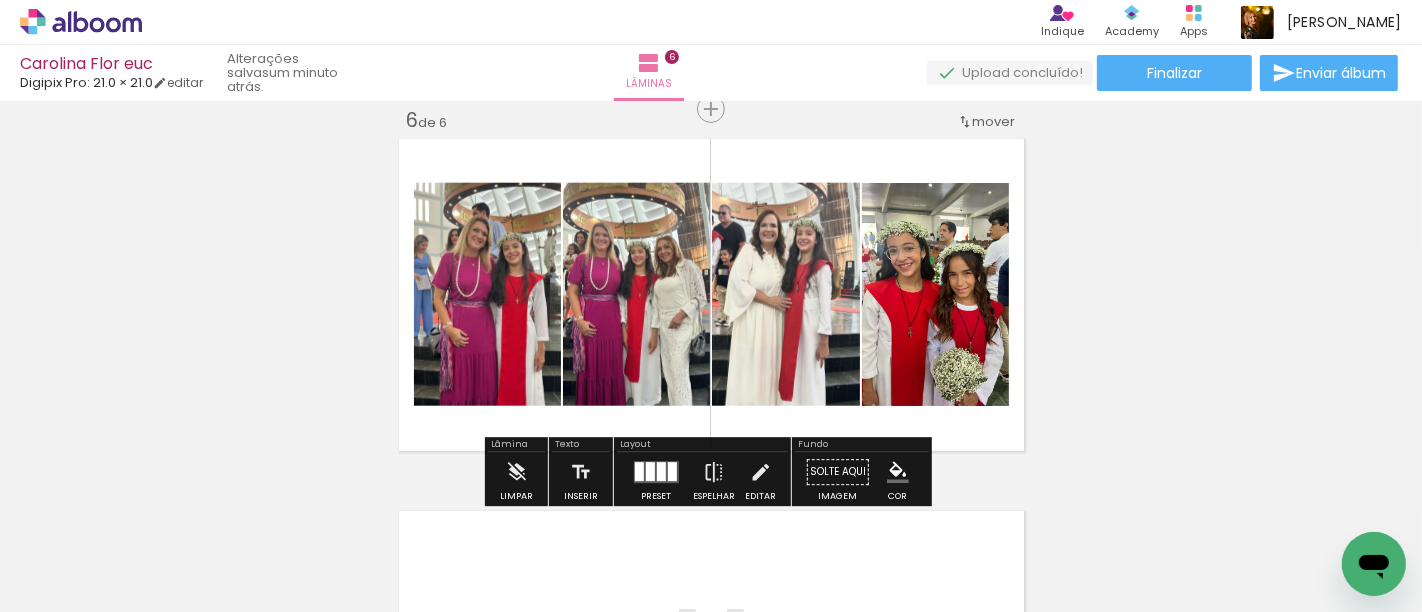 click on "Inserir lâmina 1  de 6  Inserir lâmina 2  de 6  Inserir lâmina 3  de 6  Inserir lâmina 4  de 6  Inserir lâmina 5  de 6  Inserir lâmina 6  de 6" at bounding box center [711, -475] 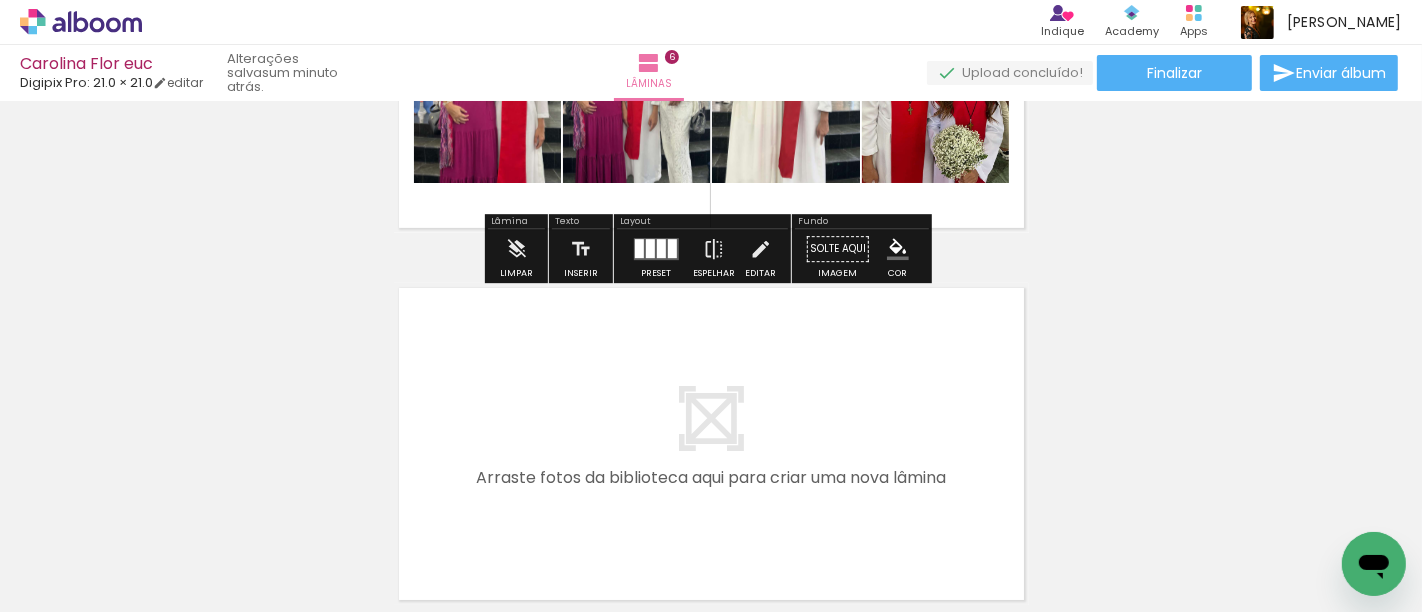 scroll, scrollTop: 2219, scrollLeft: 0, axis: vertical 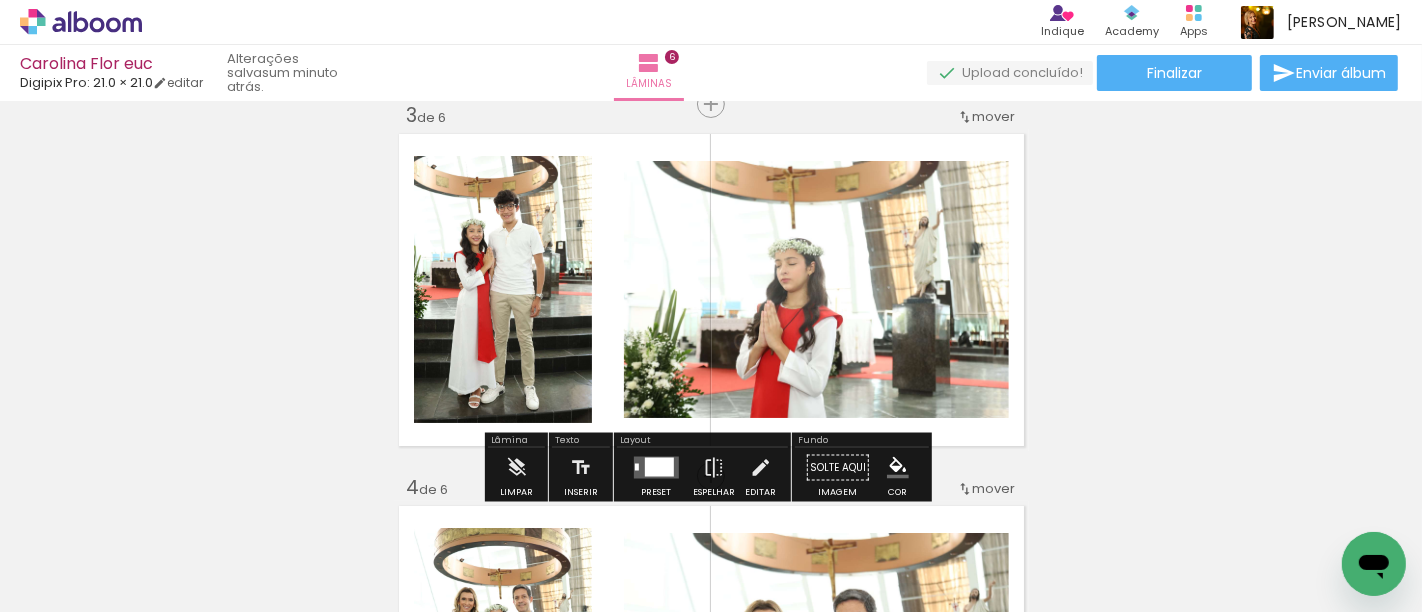 click at bounding box center [-209, 504] 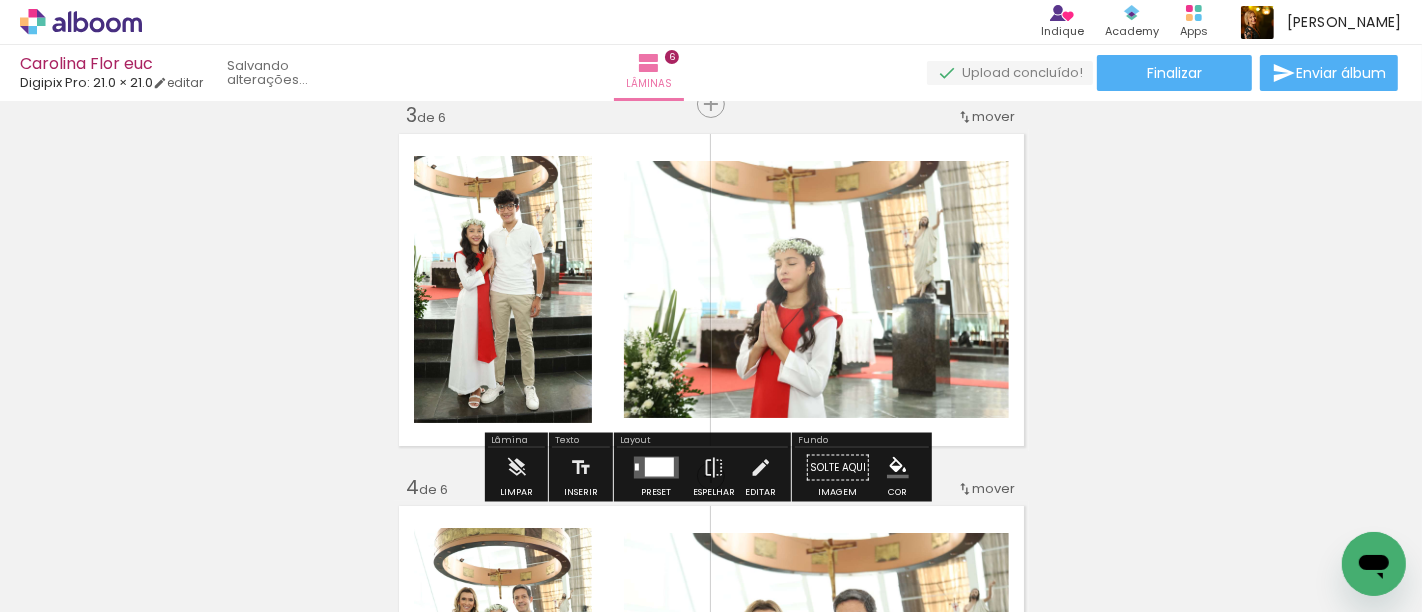 scroll, scrollTop: 0, scrollLeft: 3787, axis: horizontal 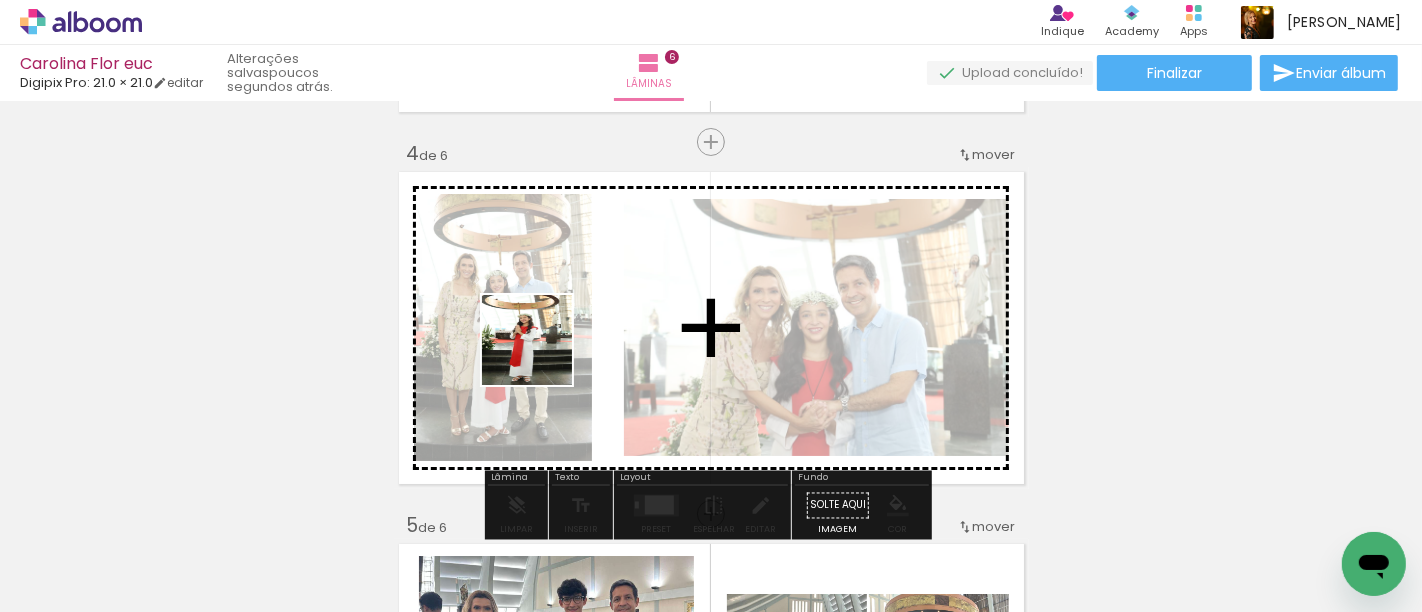 drag, startPoint x: 246, startPoint y: 523, endPoint x: 565, endPoint y: 334, distance: 370.78564 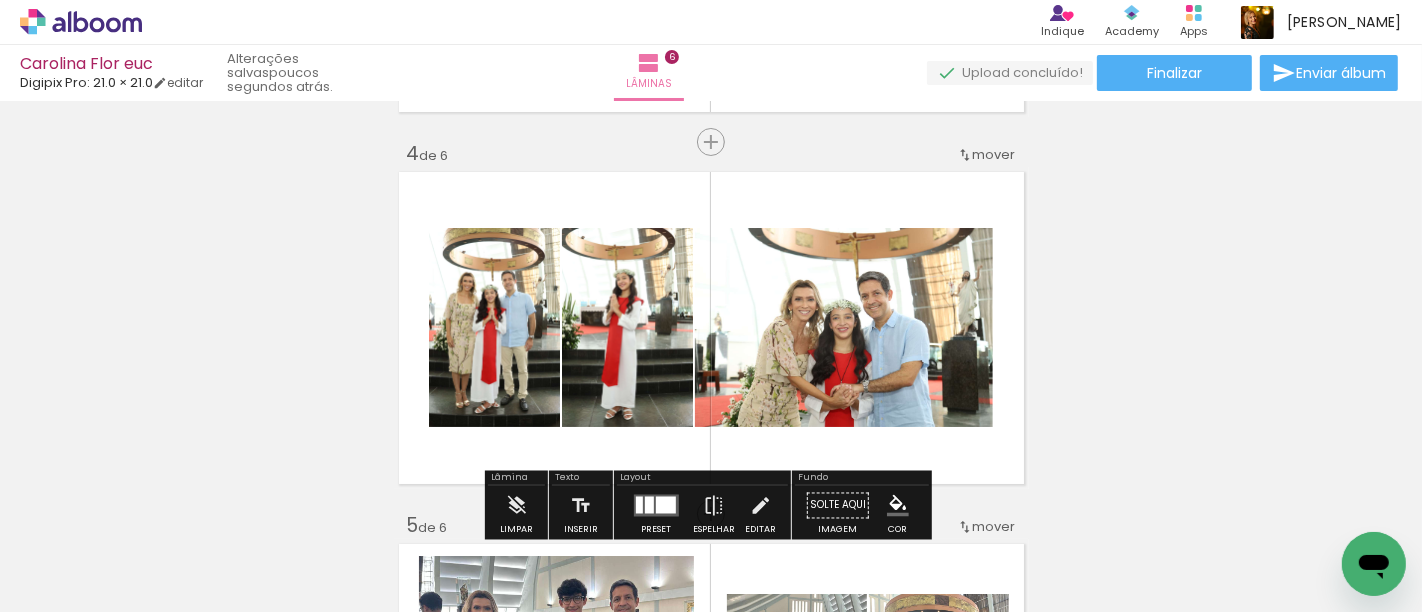 scroll, scrollTop: 1330, scrollLeft: 0, axis: vertical 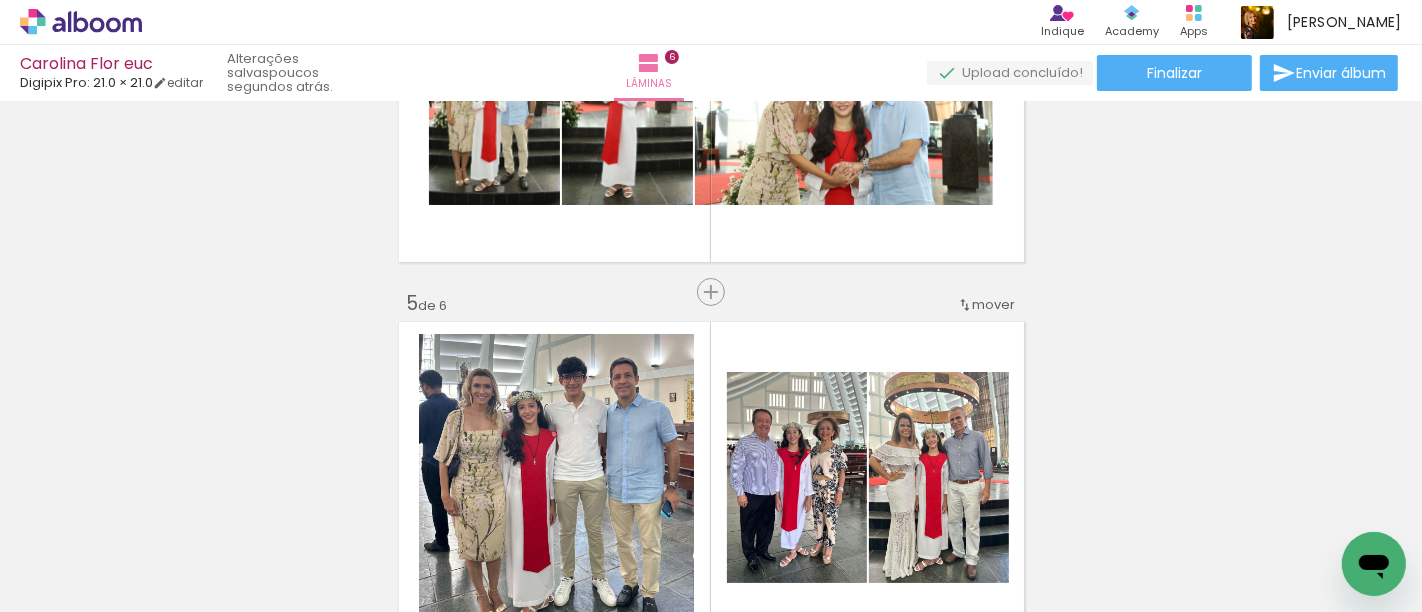 click on "Inserir lâmina 1  de 6  Inserir lâmina 2  de 6  Inserir lâmina 3  de 6  Inserir lâmina 4  de 6  Inserir lâmina 5  de 6  Inserir lâmina 6  de 6" at bounding box center [711, 80] 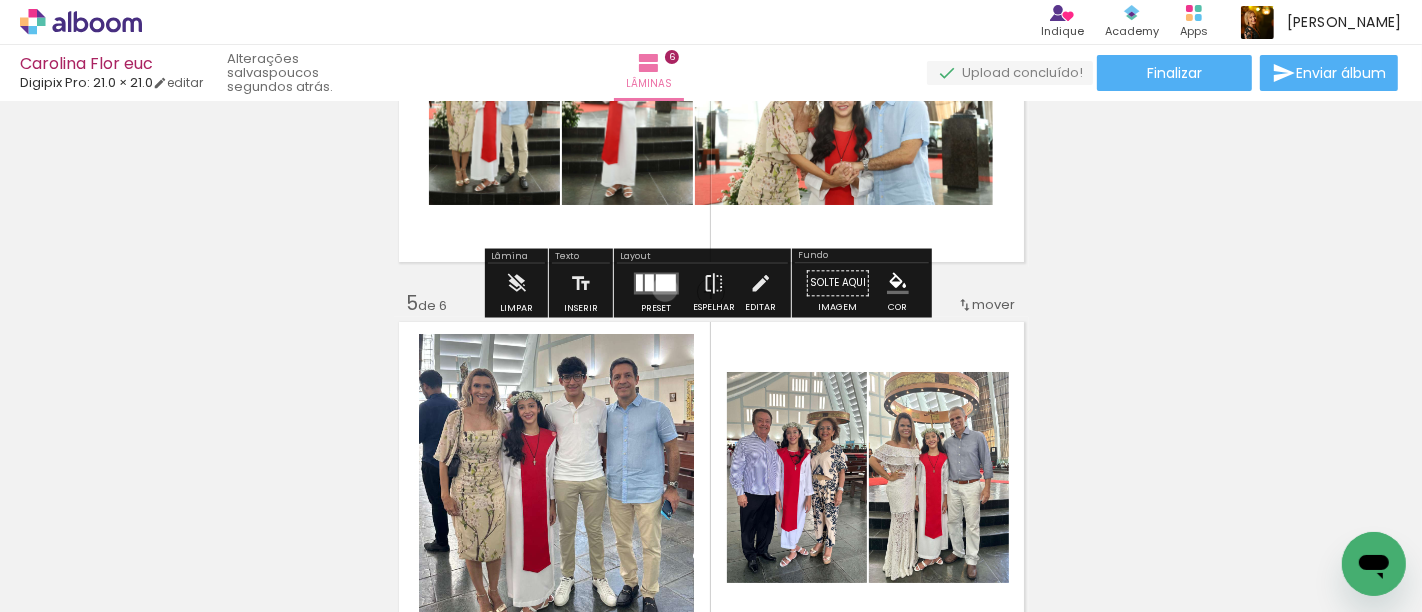 click at bounding box center (665, 283) 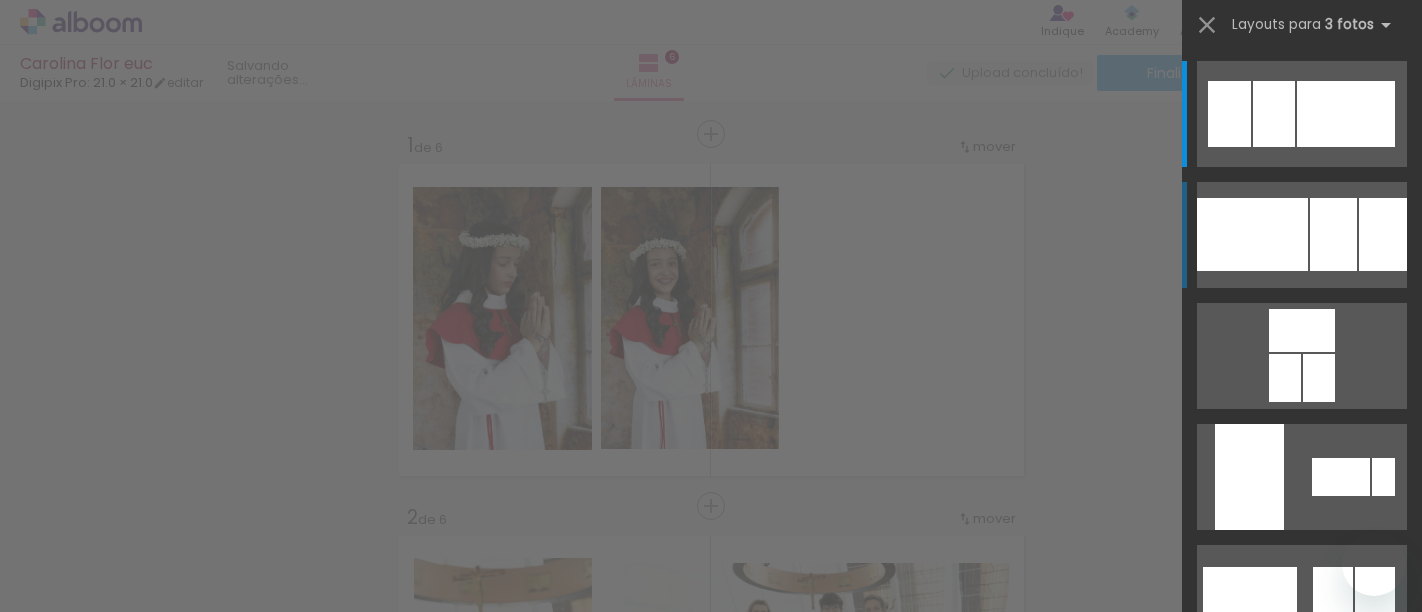 scroll, scrollTop: 0, scrollLeft: 0, axis: both 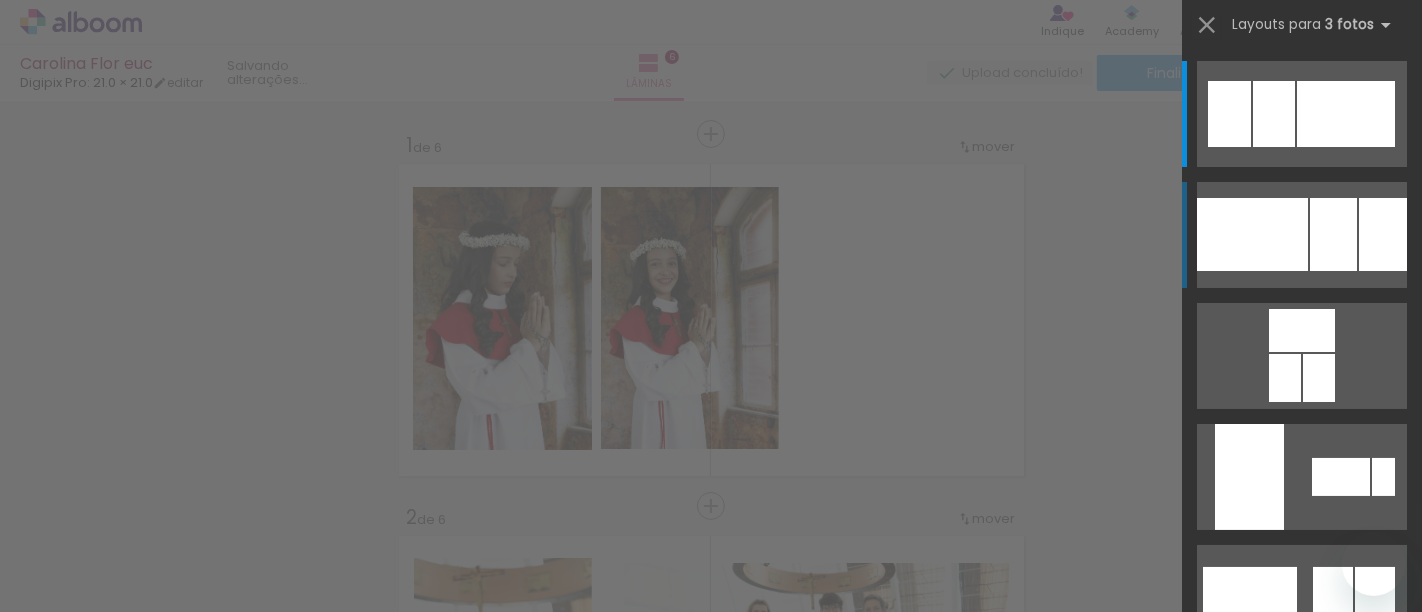 click at bounding box center (1274, 114) 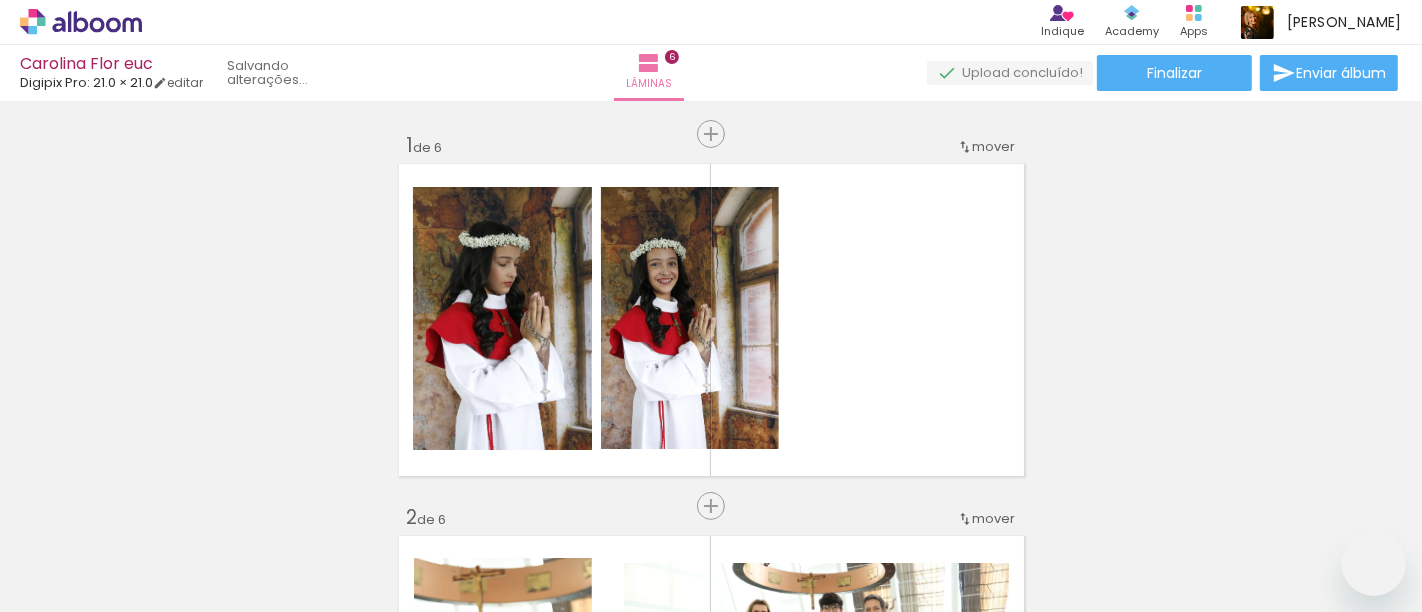 scroll, scrollTop: 1141, scrollLeft: 0, axis: vertical 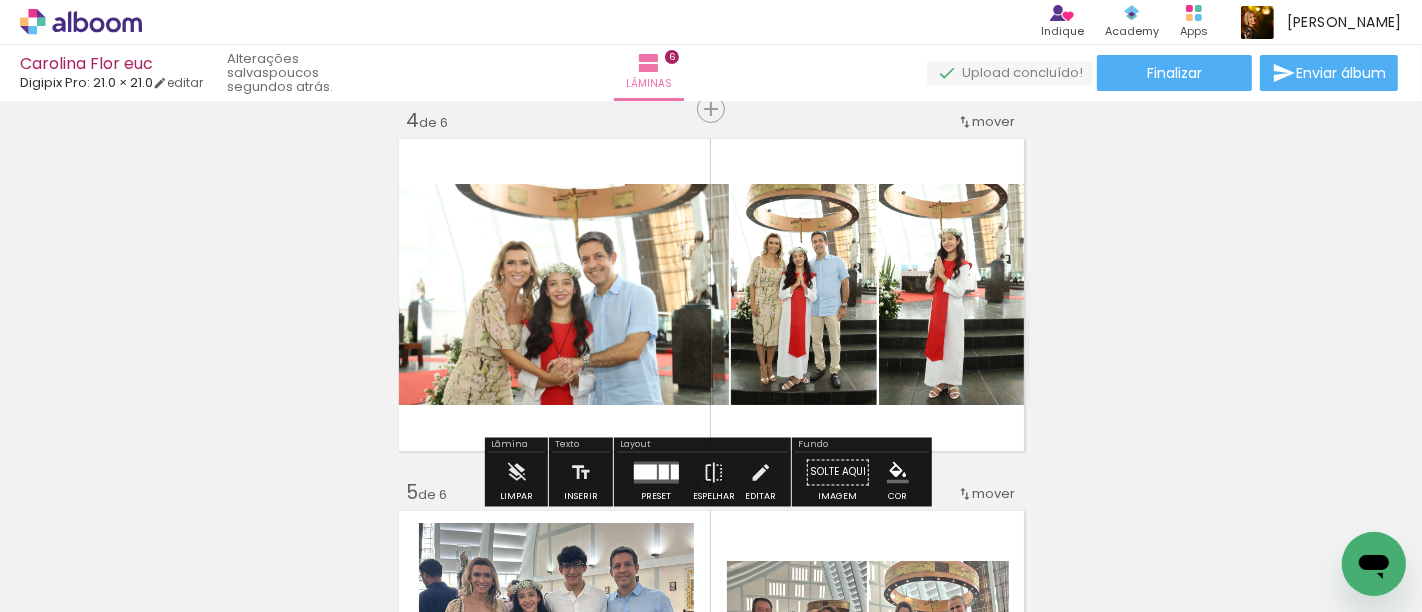 click on "Inserir lâmina 1  de 6  Inserir lâmina 2  de 6  Inserir lâmina 3  de 6  Inserir lâmina 4  de 6  Inserir lâmina 5  de 6  Inserir lâmina 6  de 6" at bounding box center [711, 269] 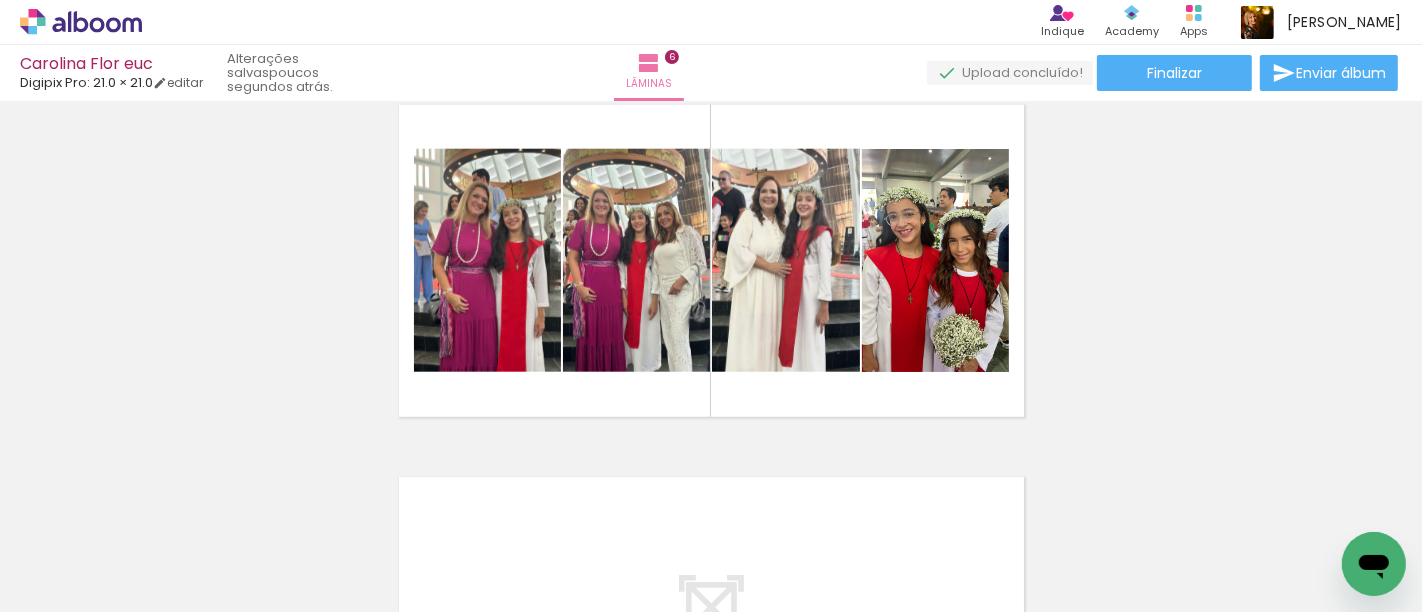 scroll, scrollTop: 2252, scrollLeft: 0, axis: vertical 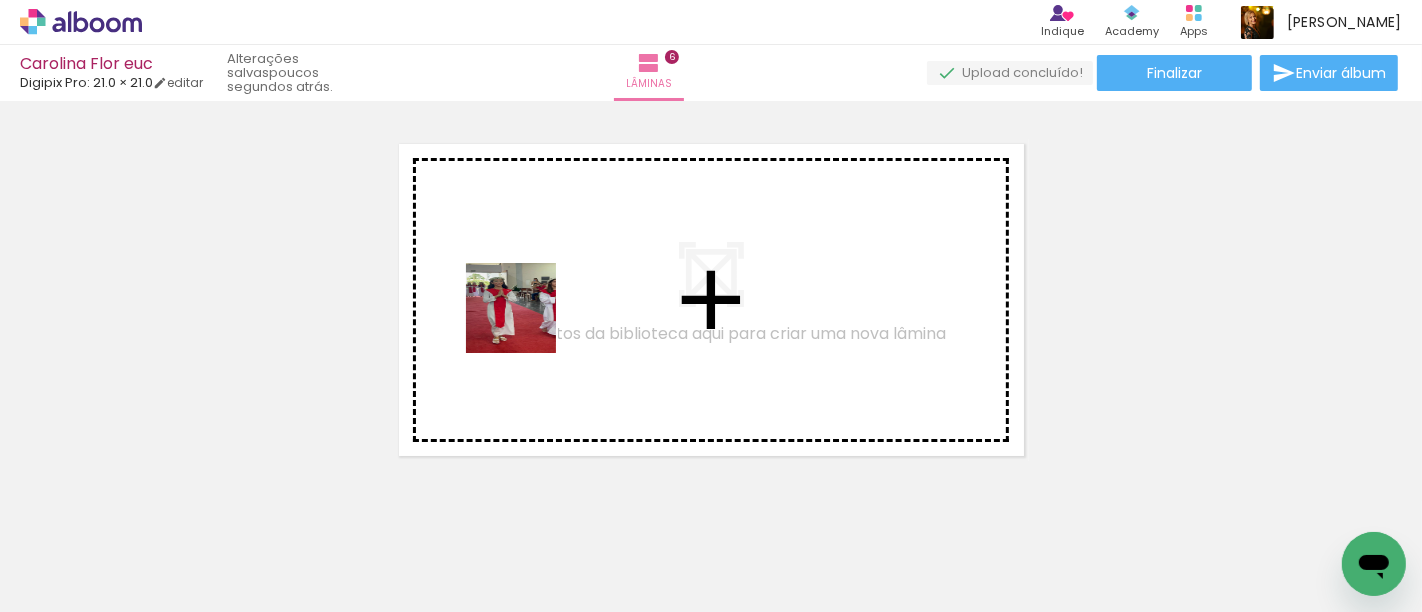 drag, startPoint x: 438, startPoint y: 552, endPoint x: 551, endPoint y: 243, distance: 329.01367 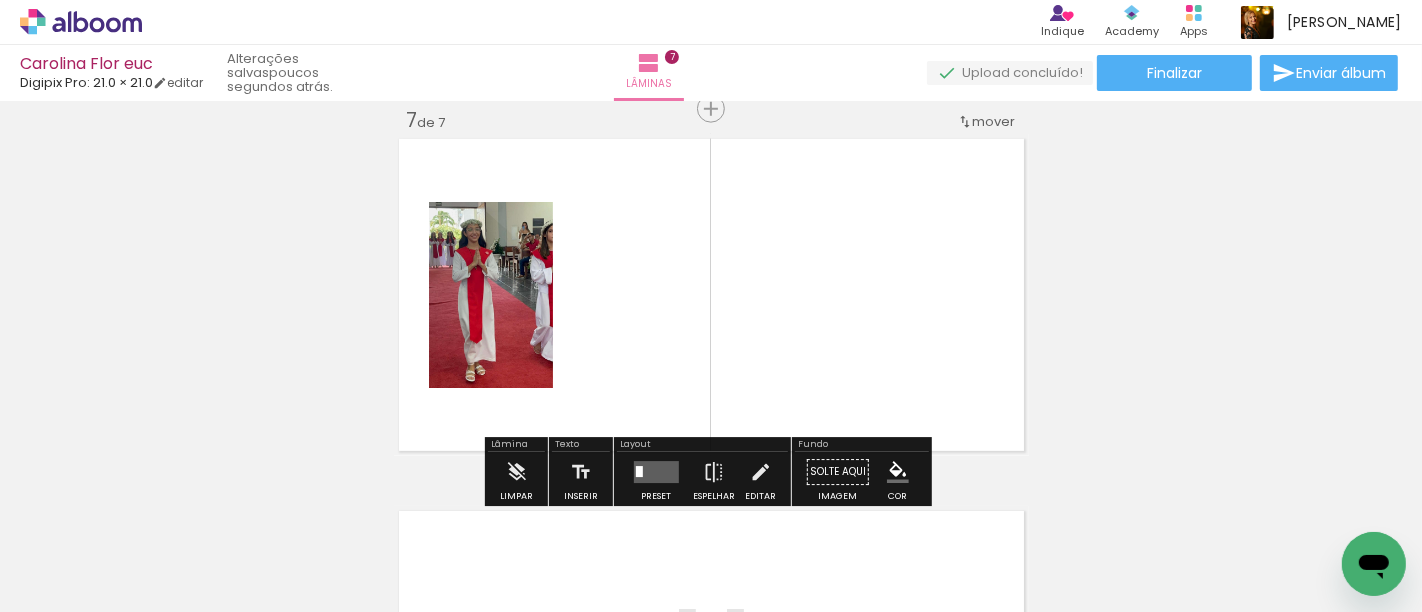 scroll, scrollTop: 2257, scrollLeft: 0, axis: vertical 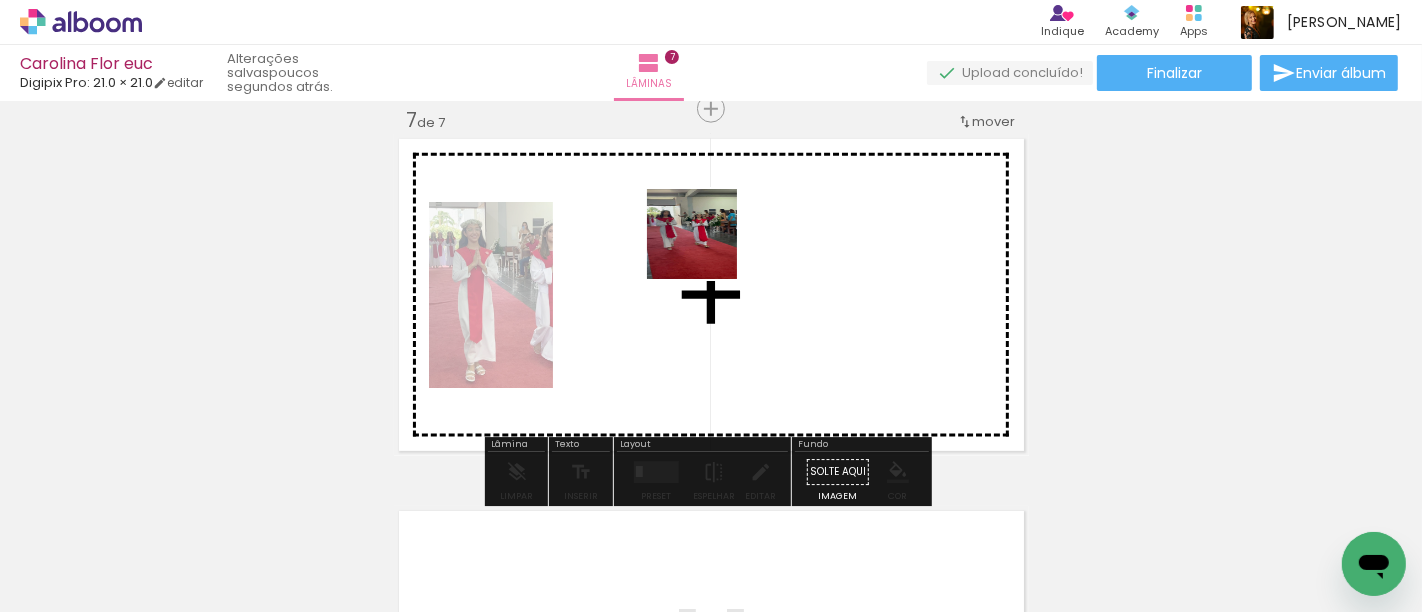 drag, startPoint x: 463, startPoint y: 555, endPoint x: 707, endPoint y: 249, distance: 391.37195 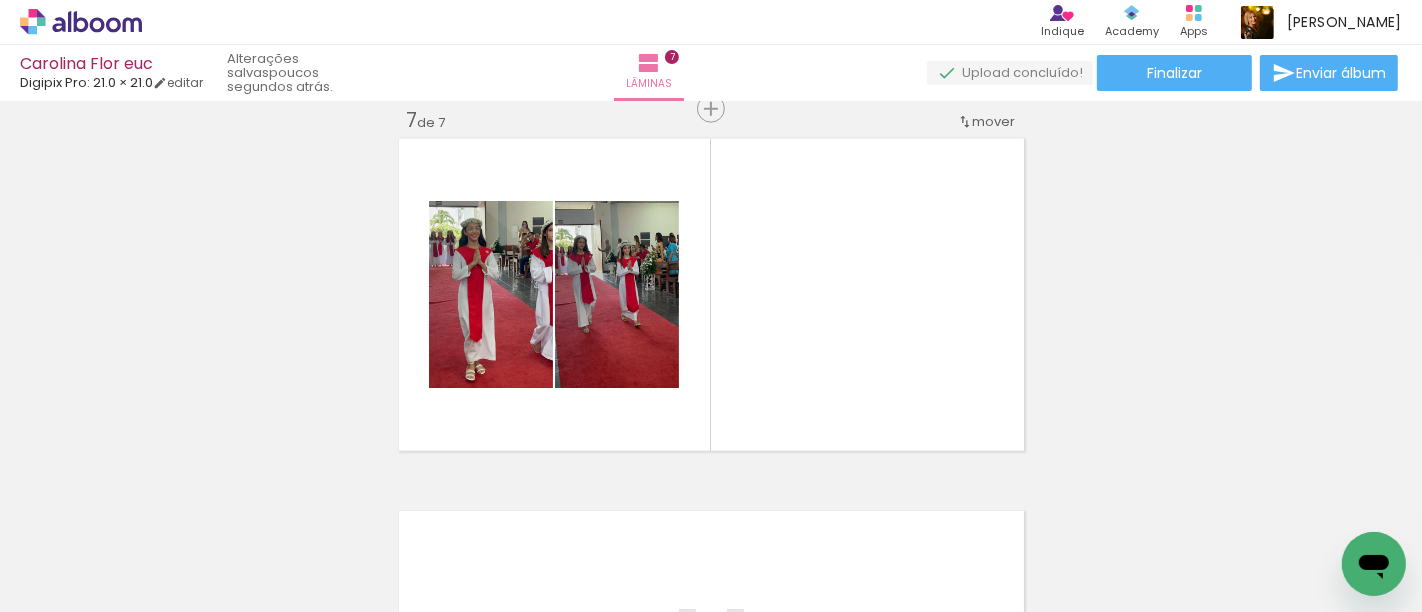 scroll, scrollTop: 0, scrollLeft: 3787, axis: horizontal 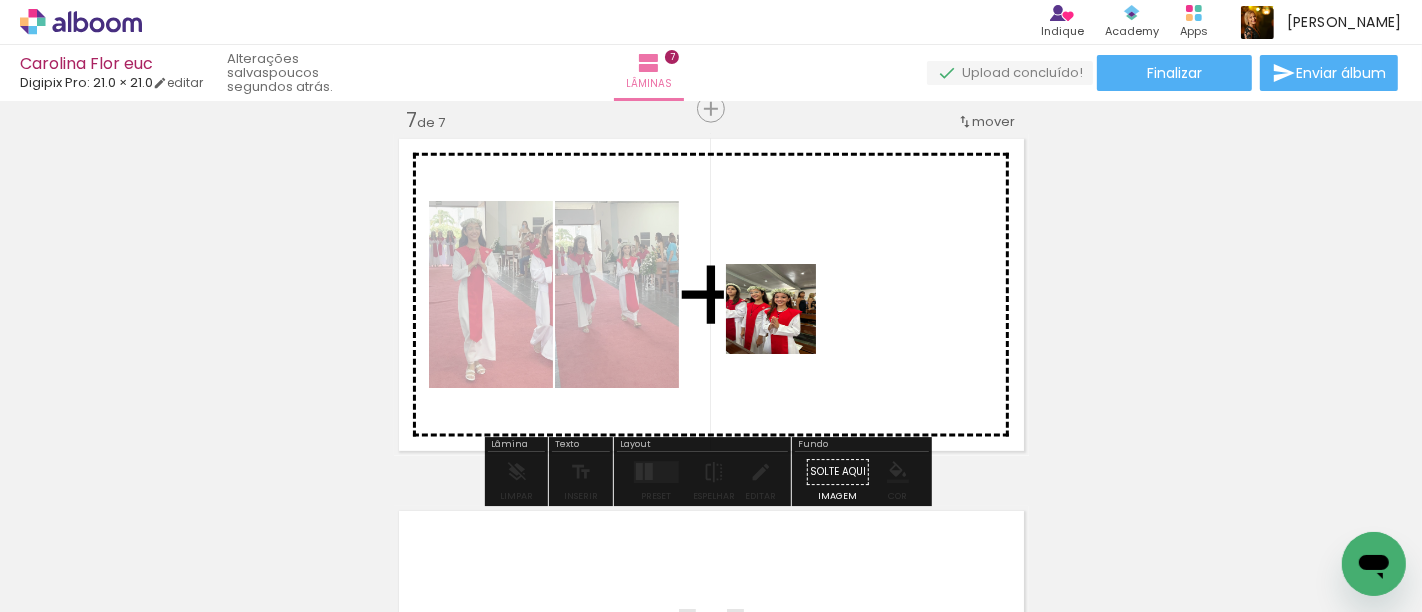 drag, startPoint x: 543, startPoint y: 549, endPoint x: 705, endPoint y: 523, distance: 164.07315 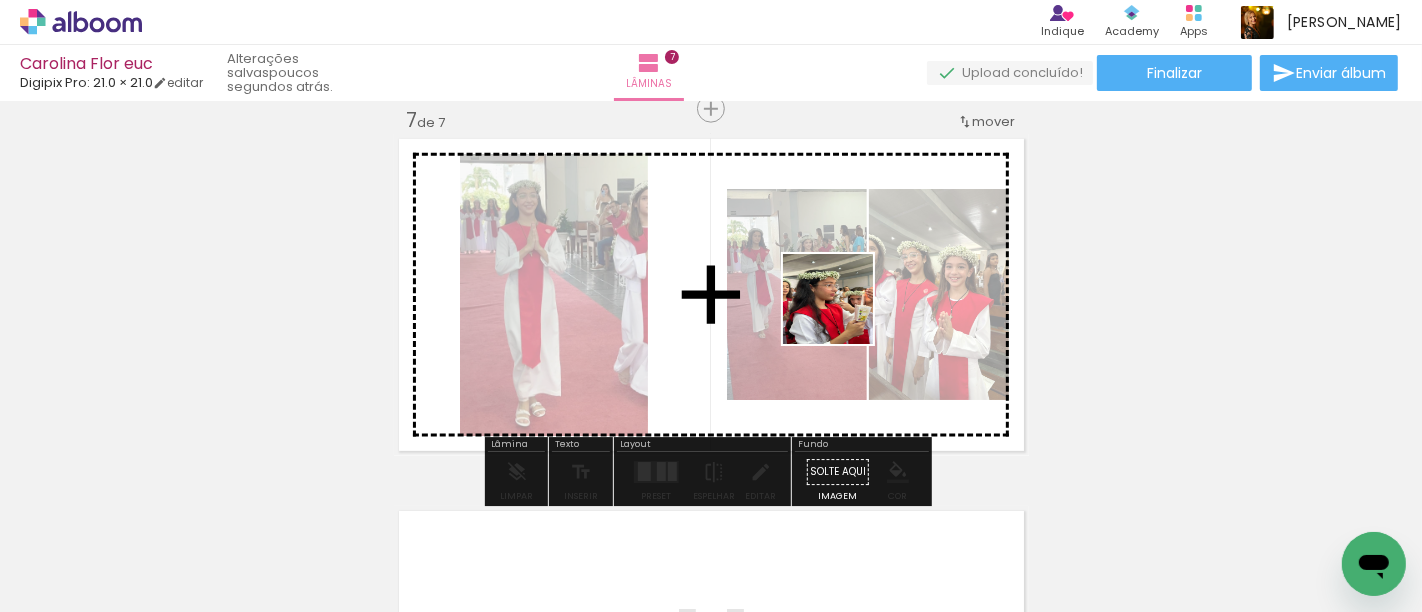 drag, startPoint x: 650, startPoint y: 549, endPoint x: 851, endPoint y: 306, distance: 315.35693 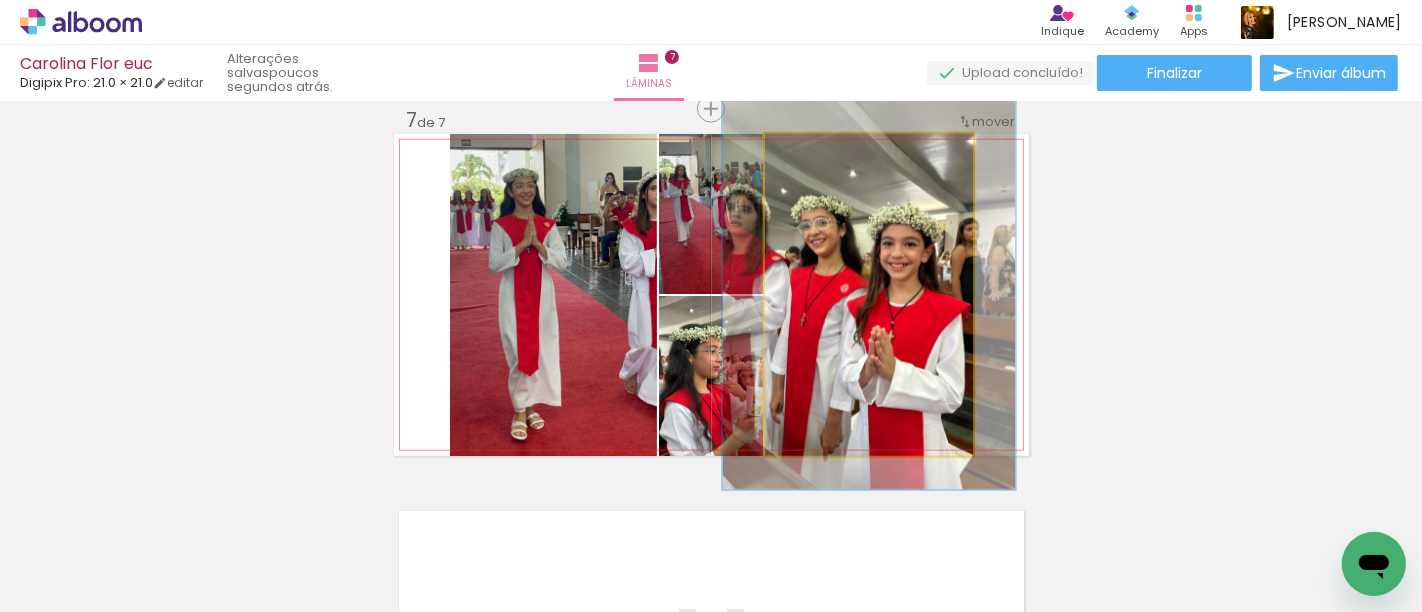 drag, startPoint x: 802, startPoint y: 147, endPoint x: 817, endPoint y: 149, distance: 15.132746 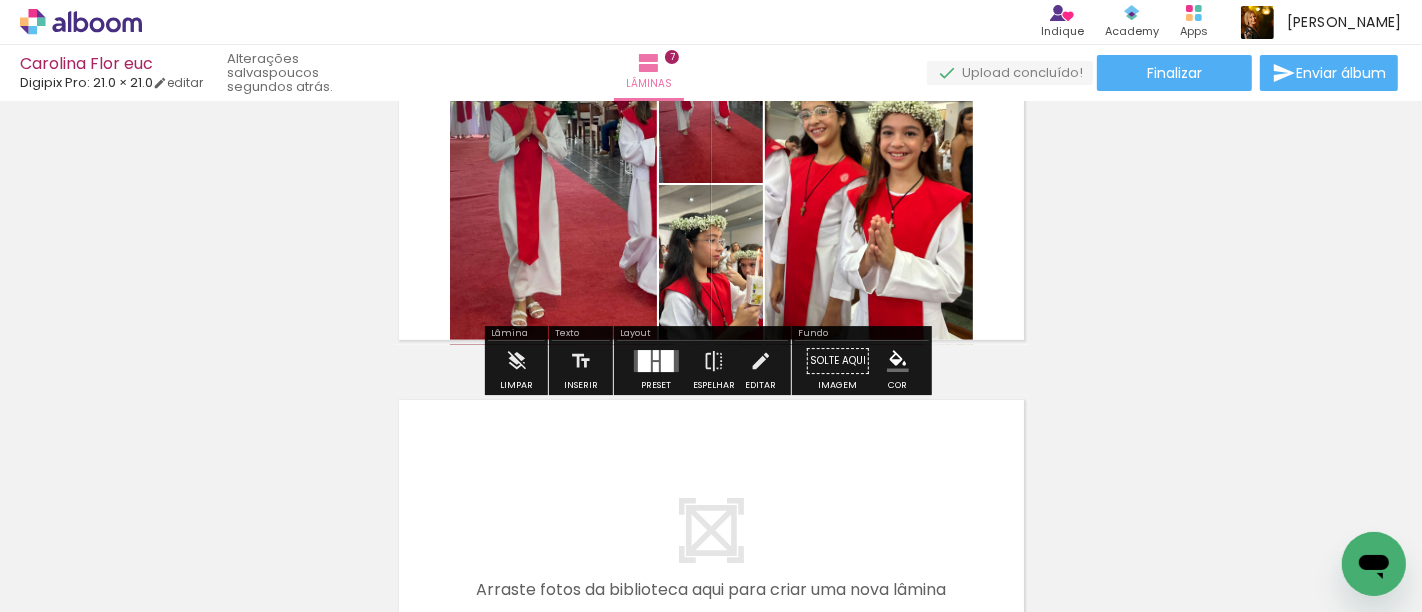 scroll, scrollTop: 2591, scrollLeft: 0, axis: vertical 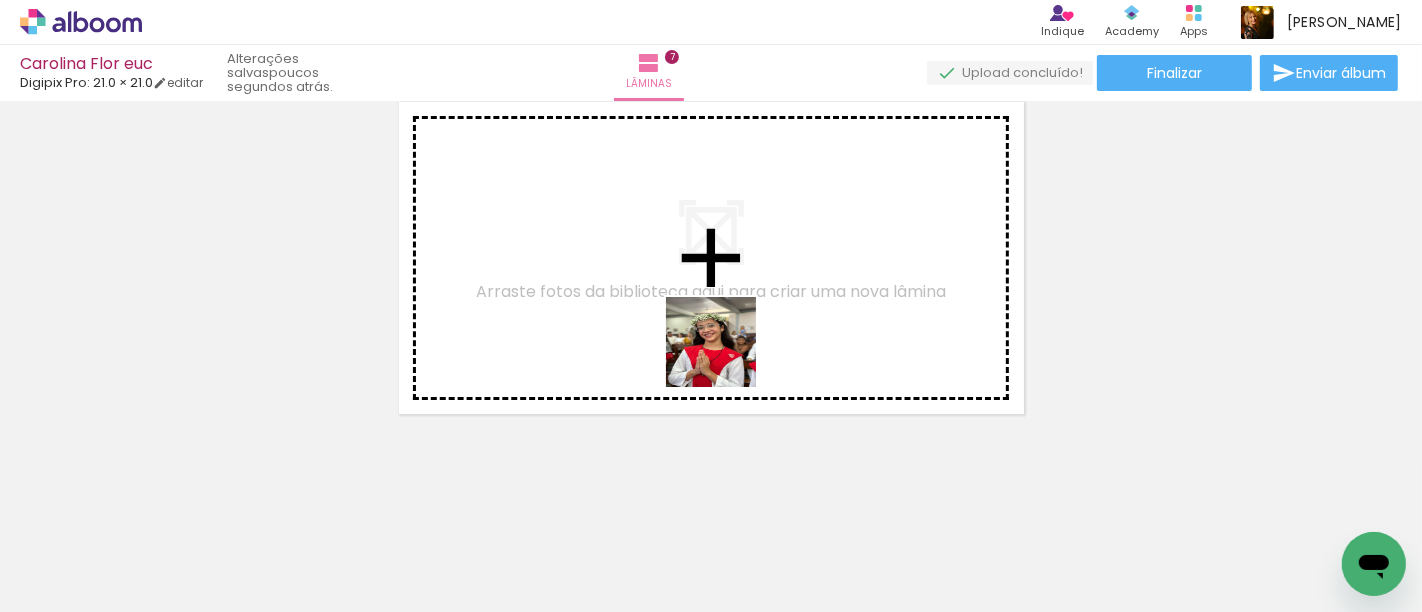 drag, startPoint x: 922, startPoint y: 561, endPoint x: 686, endPoint y: 327, distance: 332.3432 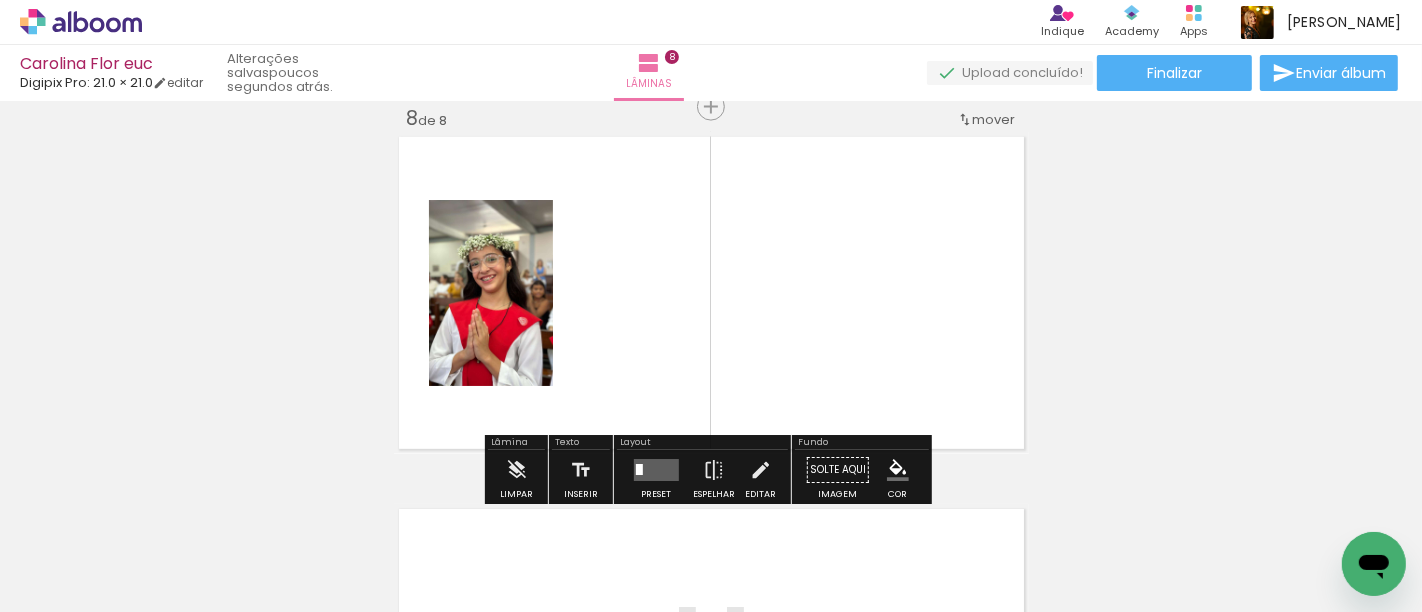scroll, scrollTop: 2629, scrollLeft: 0, axis: vertical 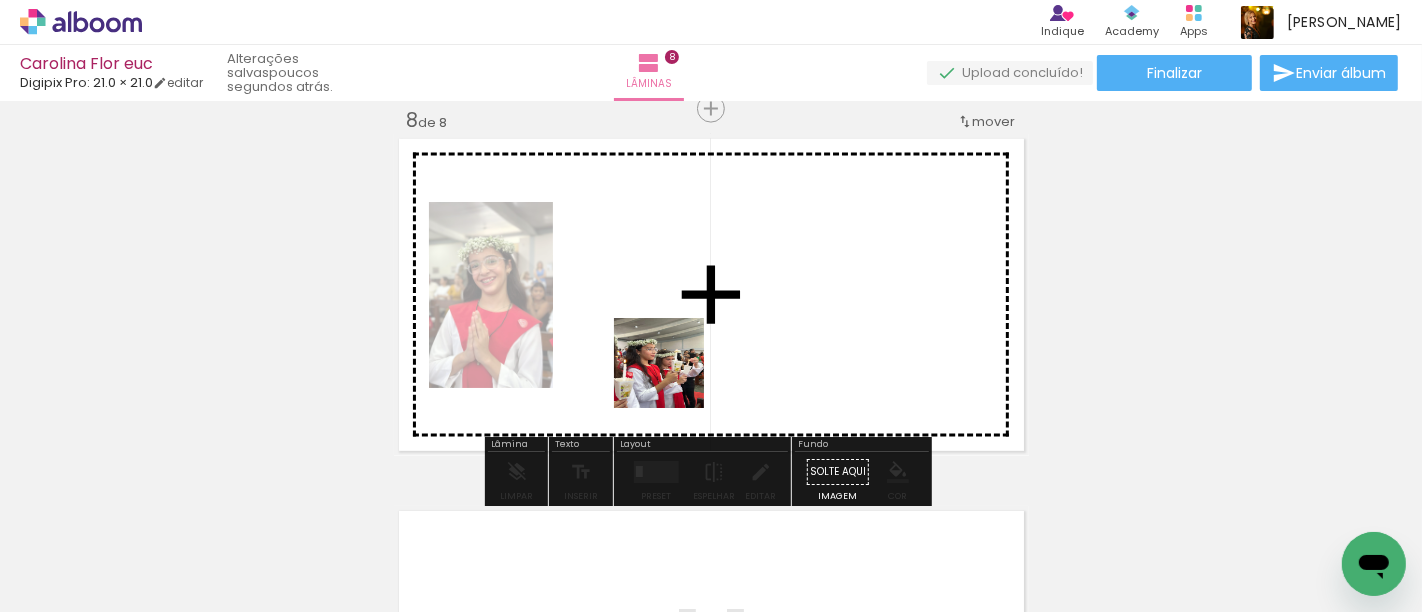 drag, startPoint x: 692, startPoint y: 570, endPoint x: 715, endPoint y: 444, distance: 128.082 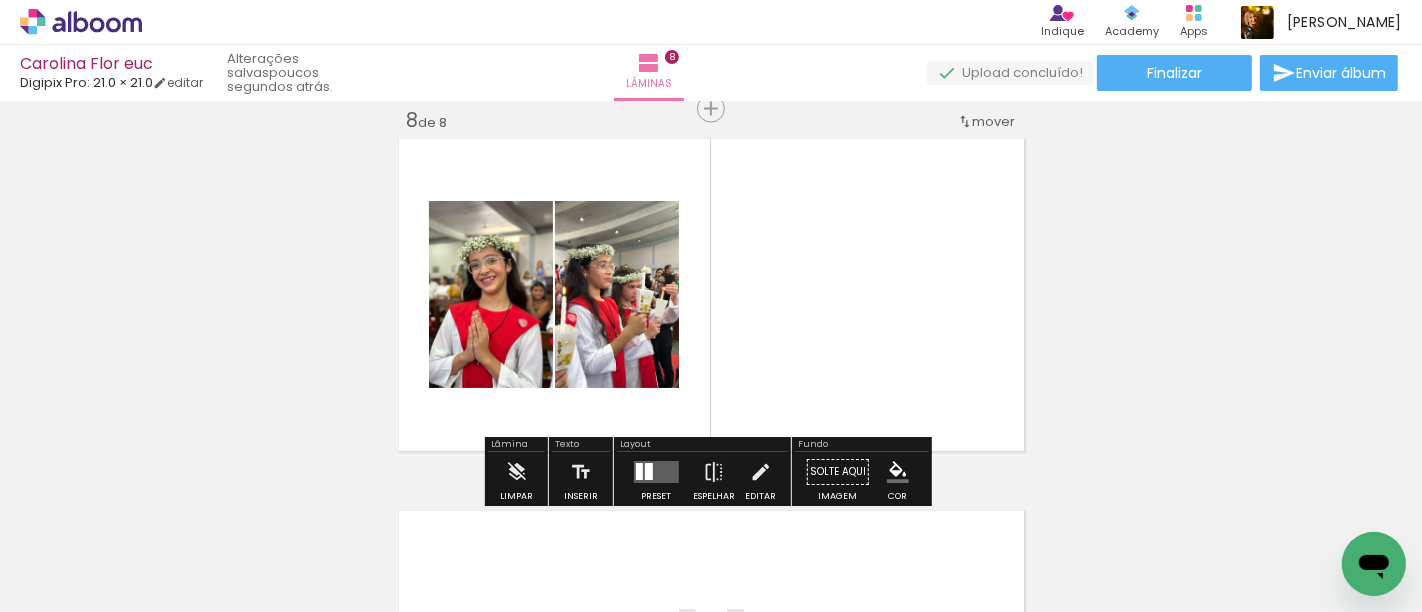 click at bounding box center [-600, 504] 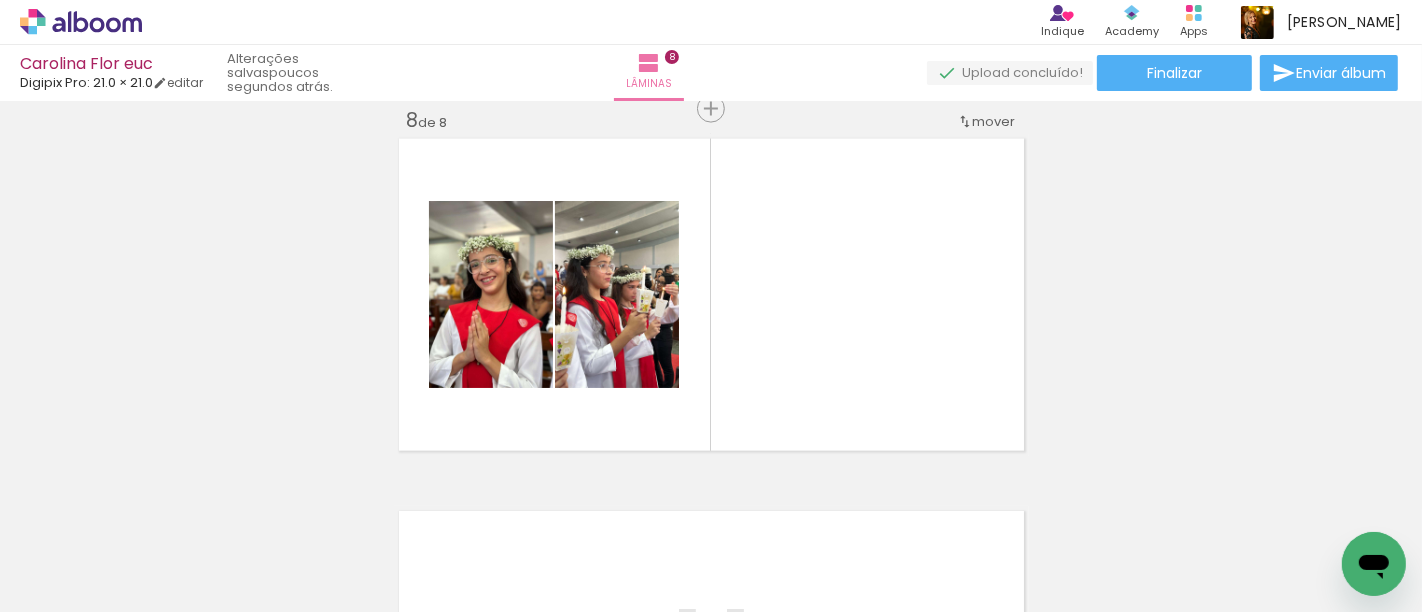 scroll, scrollTop: 0, scrollLeft: 3020, axis: horizontal 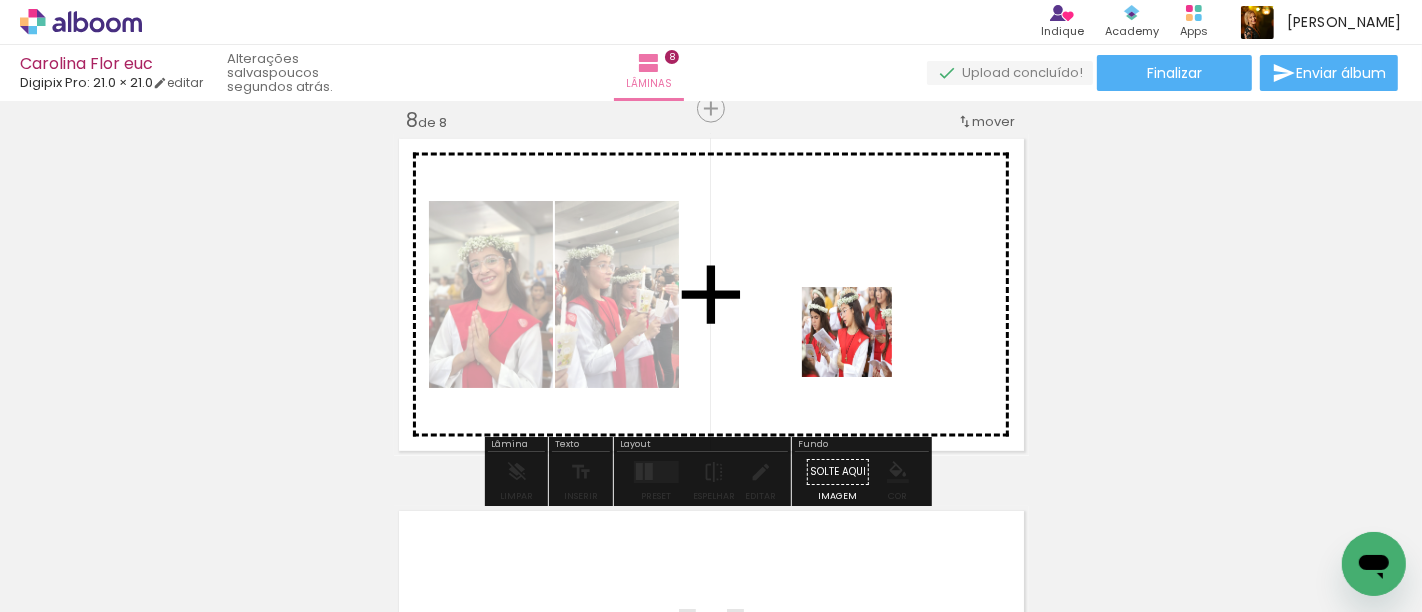 drag, startPoint x: 1013, startPoint y: 569, endPoint x: 1004, endPoint y: 498, distance: 71.568146 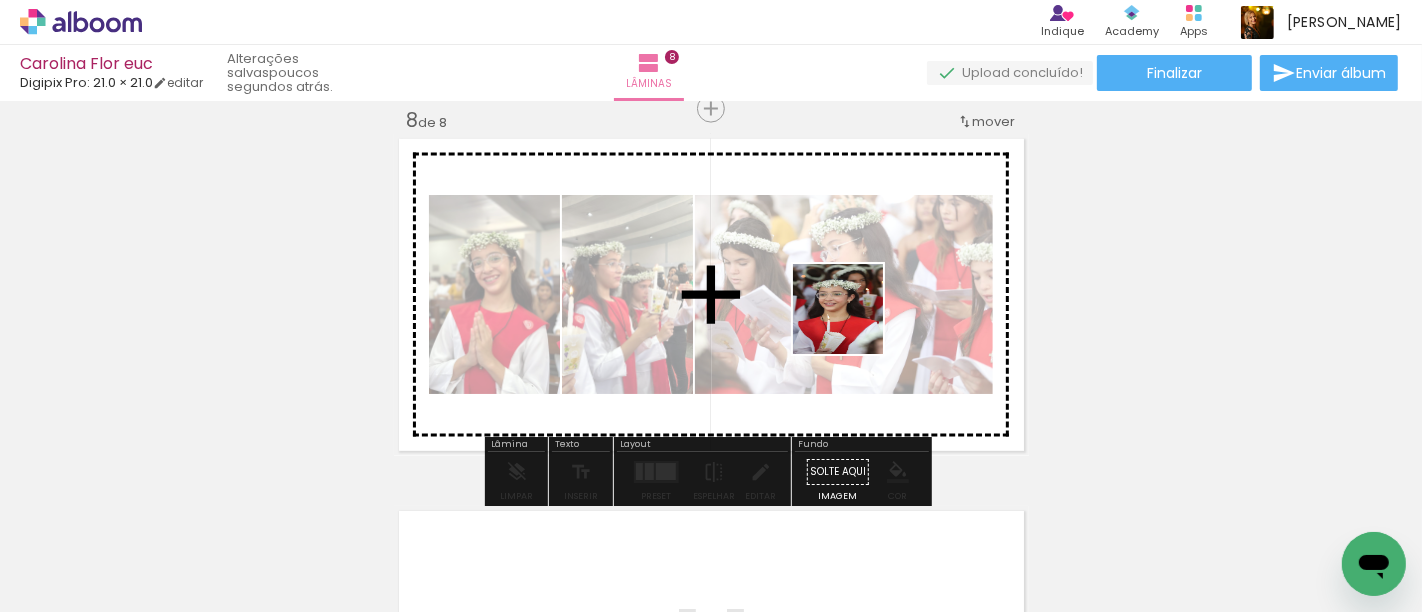 drag, startPoint x: 1133, startPoint y: 570, endPoint x: 802, endPoint y: 283, distance: 438.09818 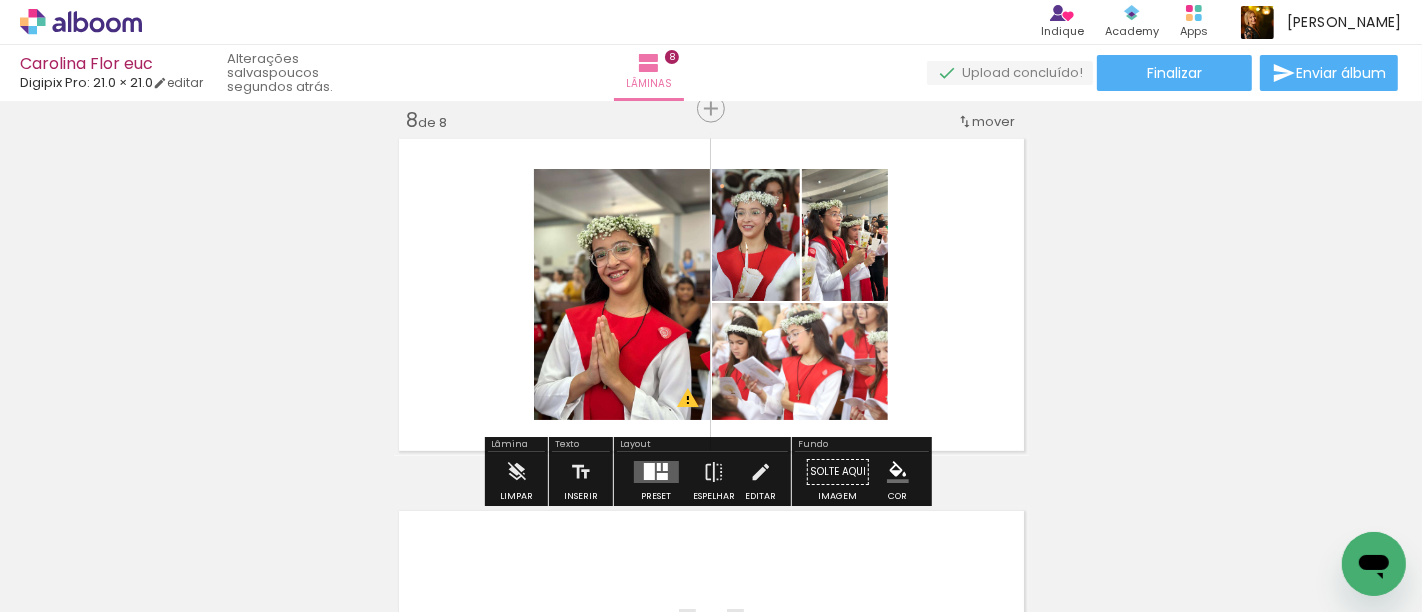 click at bounding box center [658, 467] 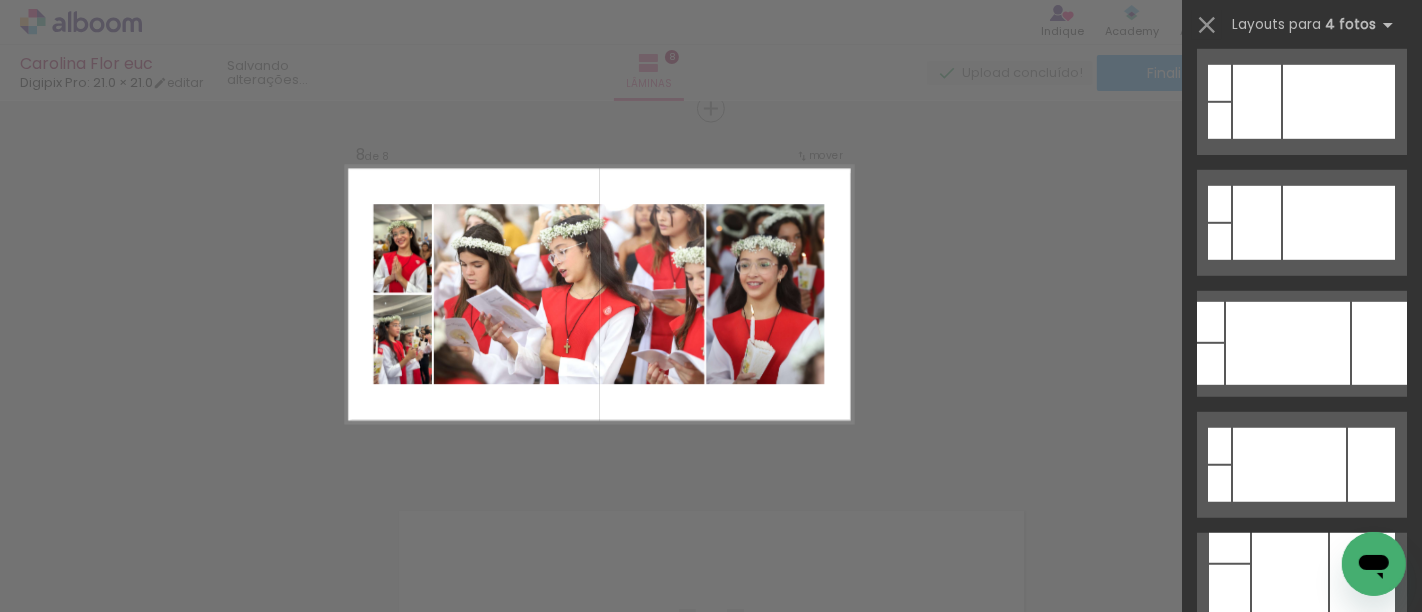 scroll, scrollTop: 1444, scrollLeft: 0, axis: vertical 